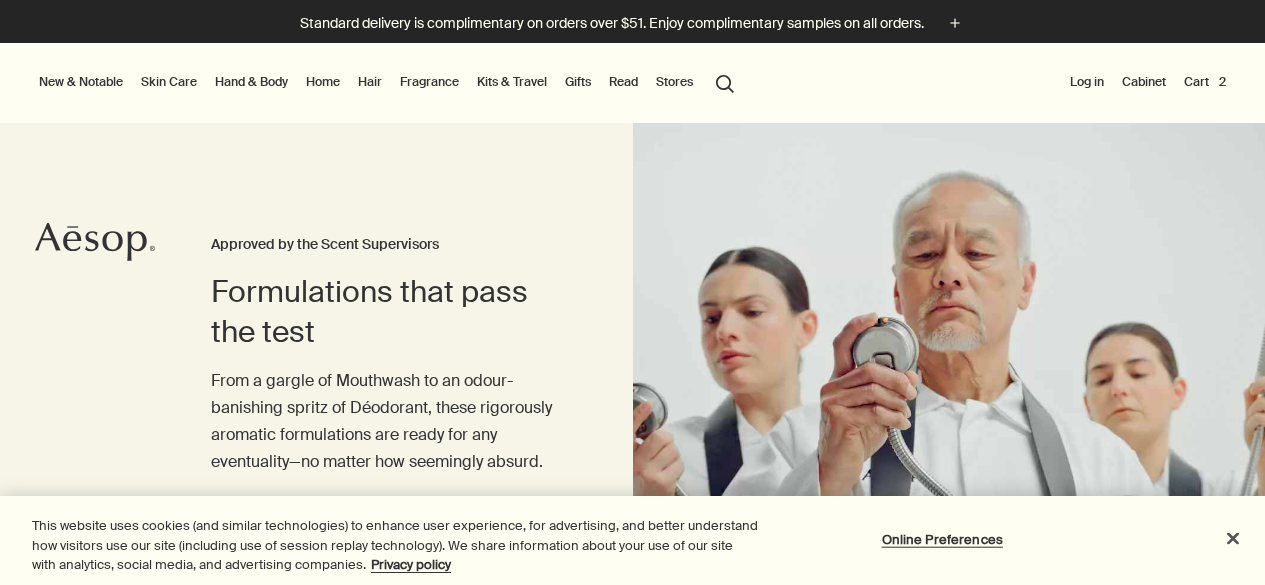 scroll, scrollTop: 0, scrollLeft: 0, axis: both 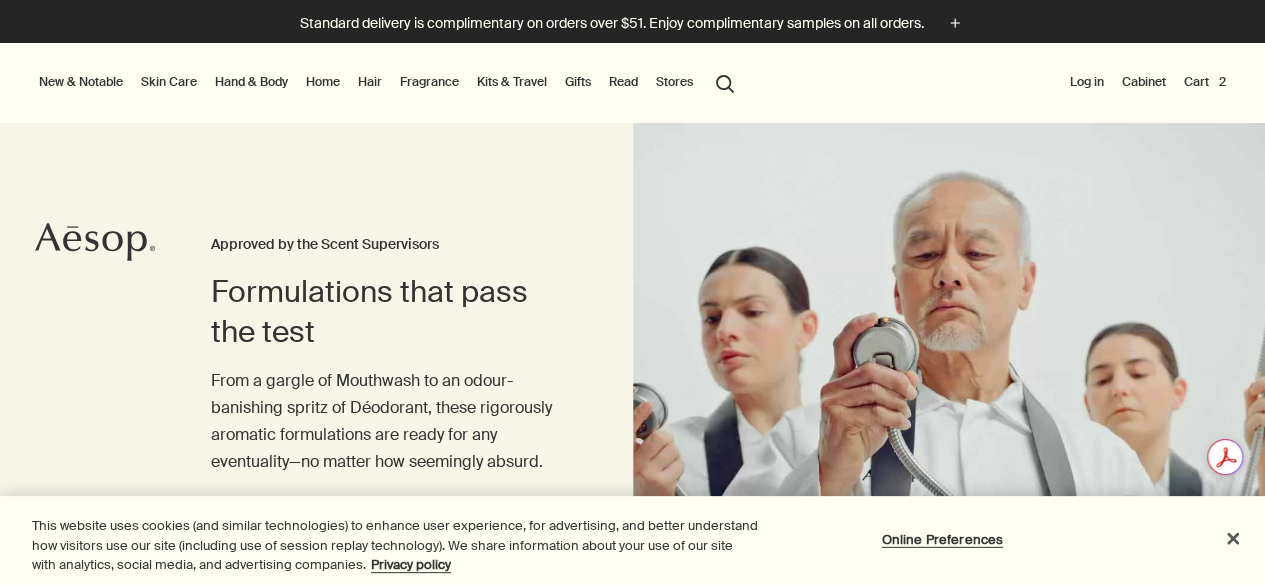 click on "Cart 2" at bounding box center (1205, 82) 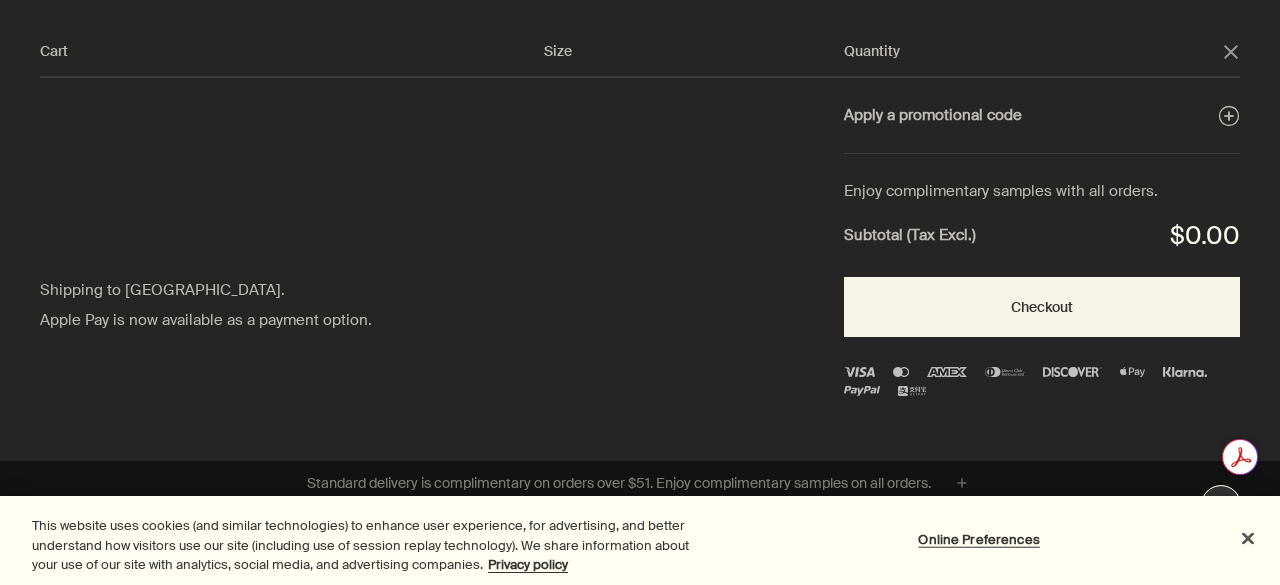 click 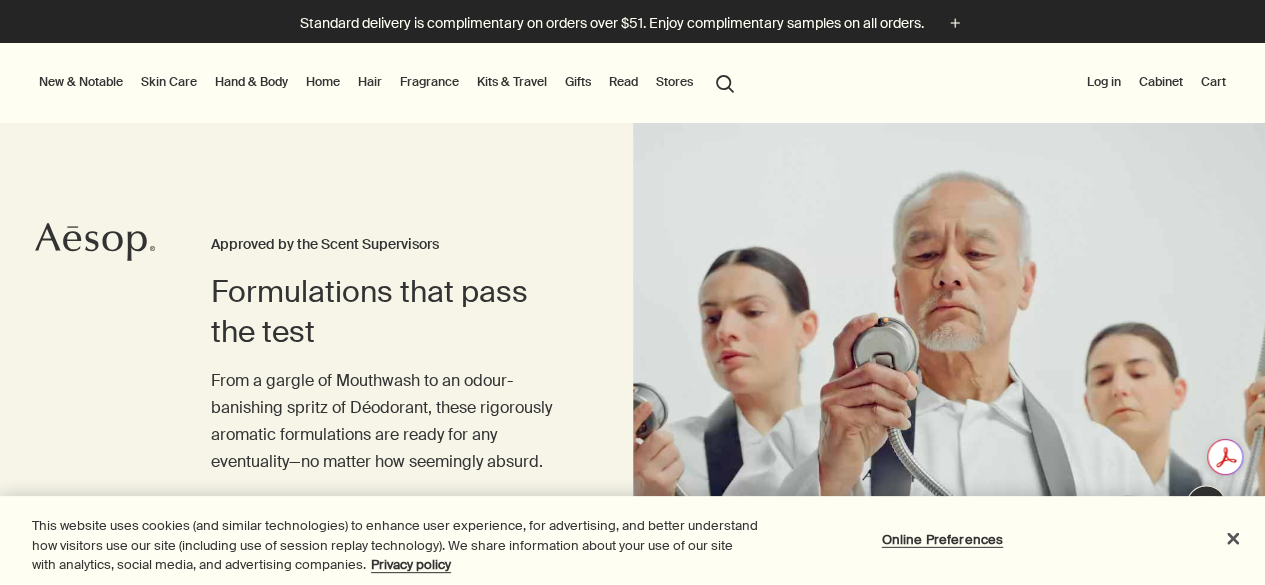 click on "Hand & Body" at bounding box center [251, 82] 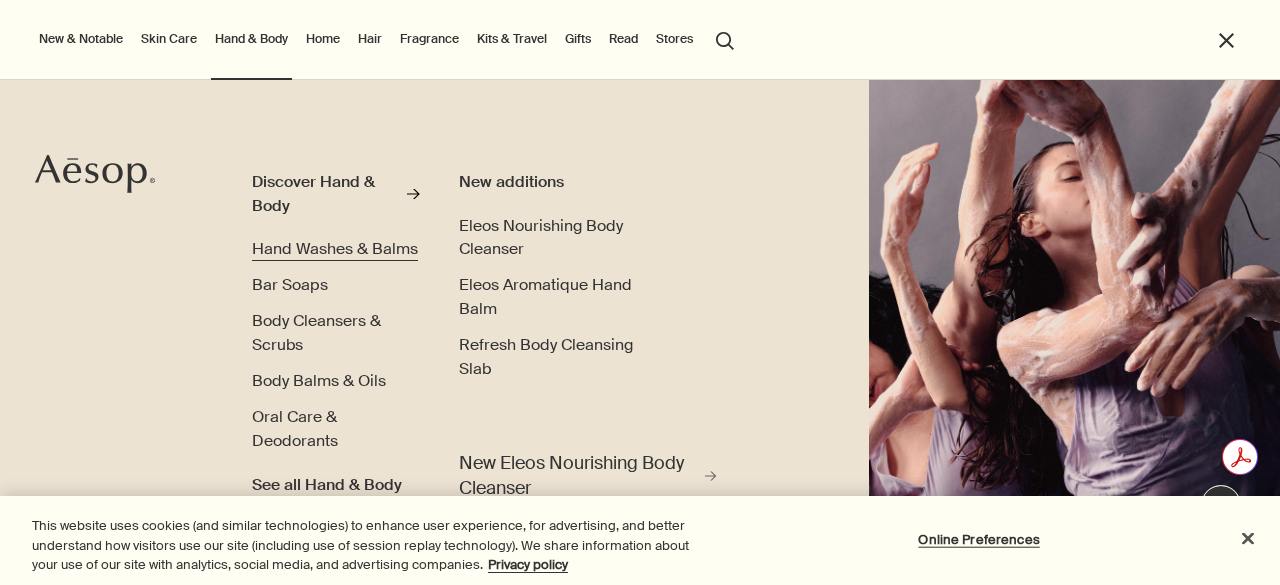 click on "Hand Washes & Balms" at bounding box center (335, 248) 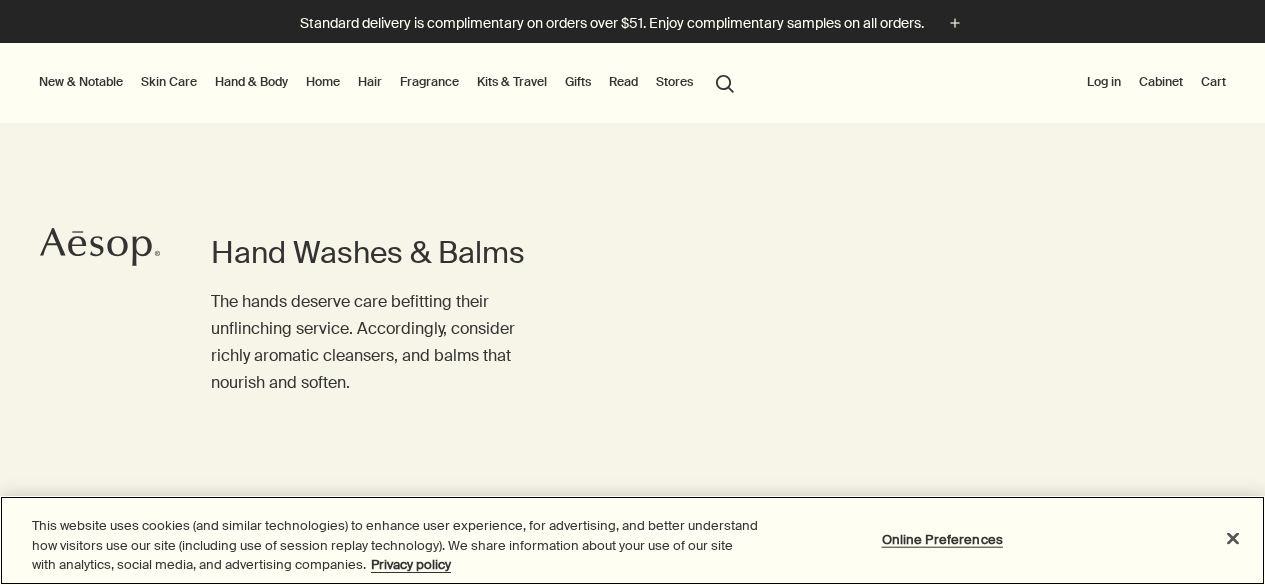 scroll, scrollTop: 0, scrollLeft: 0, axis: both 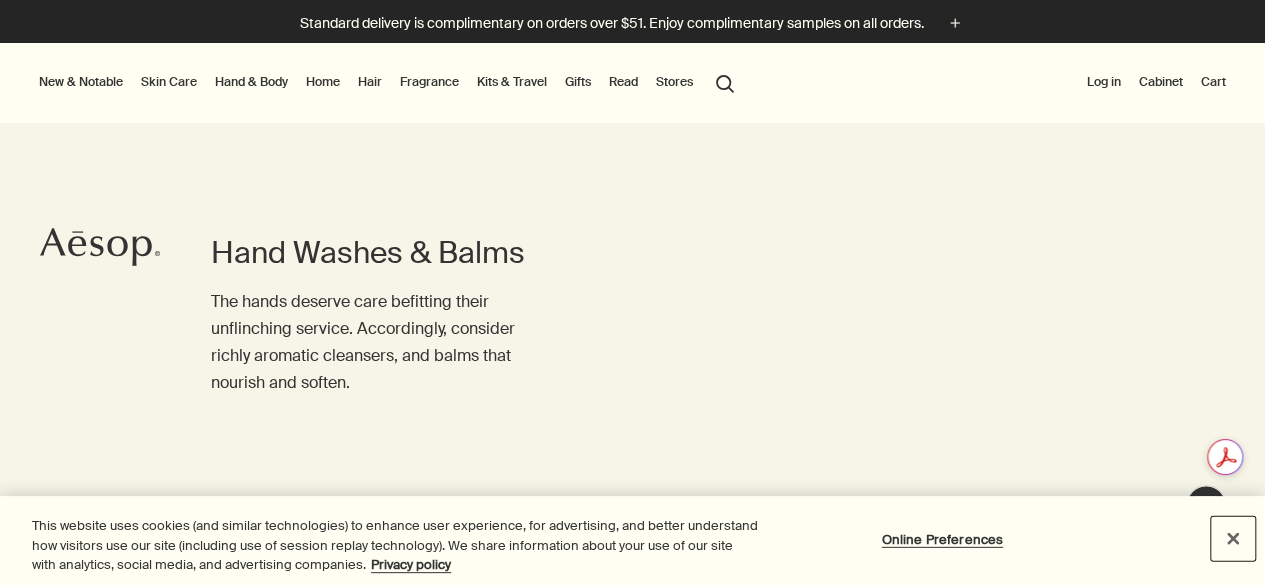 click at bounding box center (1233, 538) 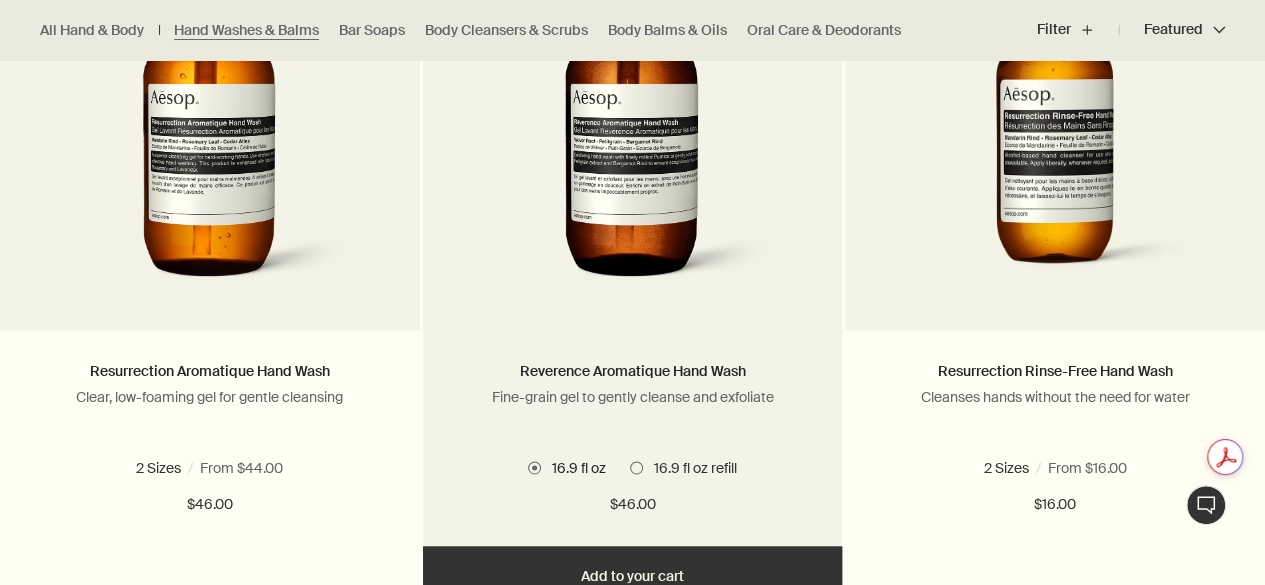 scroll, scrollTop: 1525, scrollLeft: 0, axis: vertical 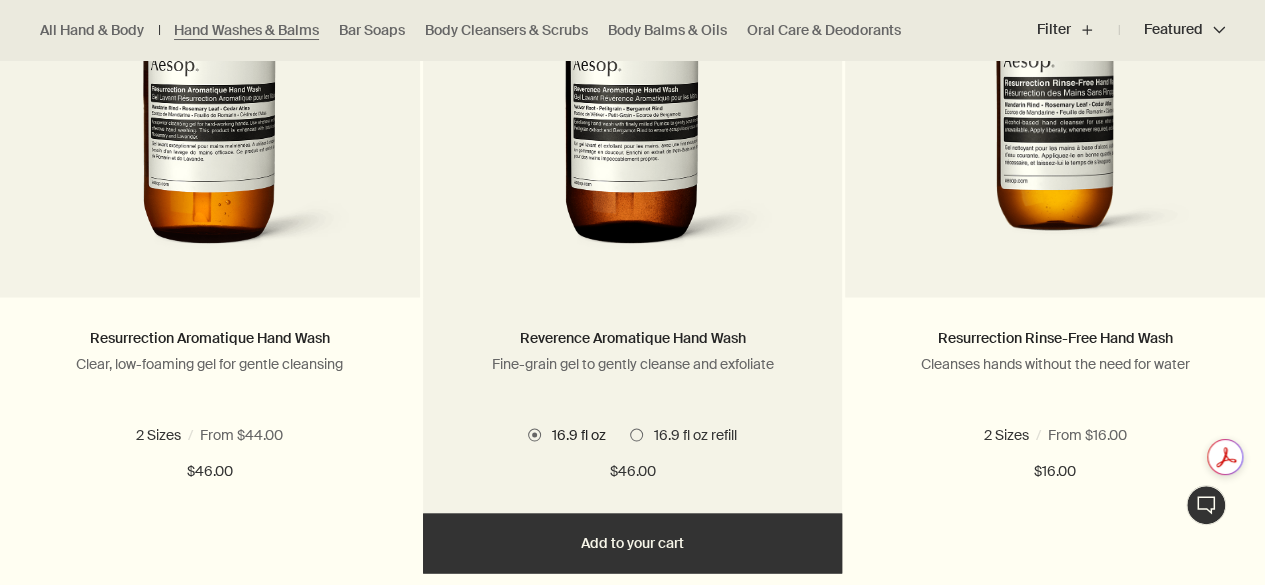 click on "Add Add to your cart" at bounding box center [633, 543] 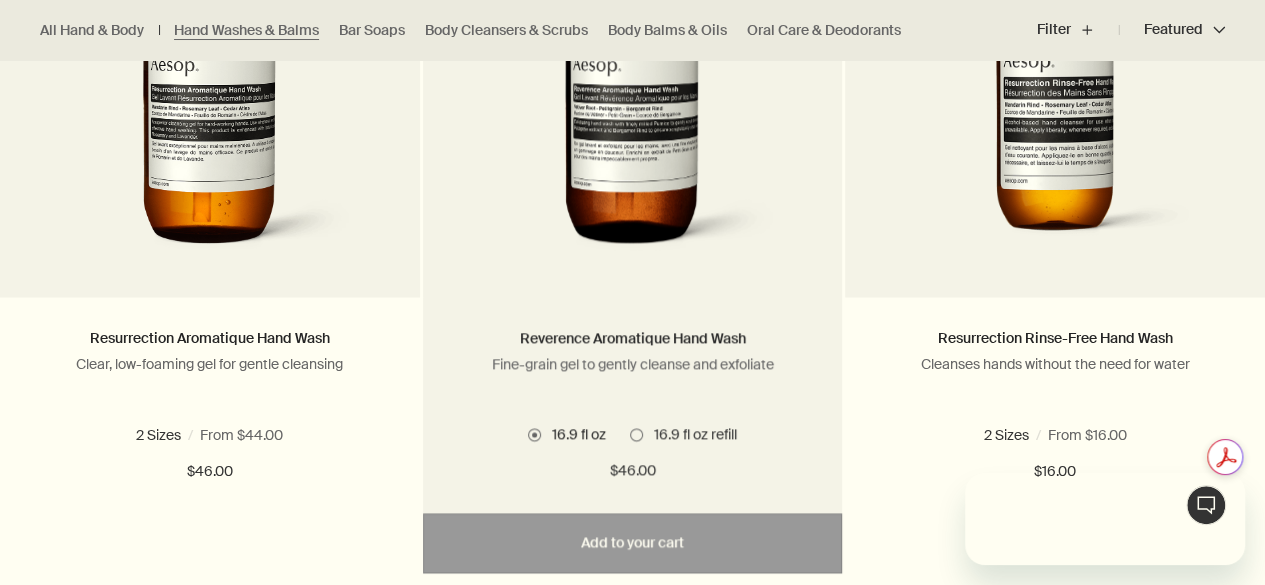 scroll, scrollTop: 0, scrollLeft: 0, axis: both 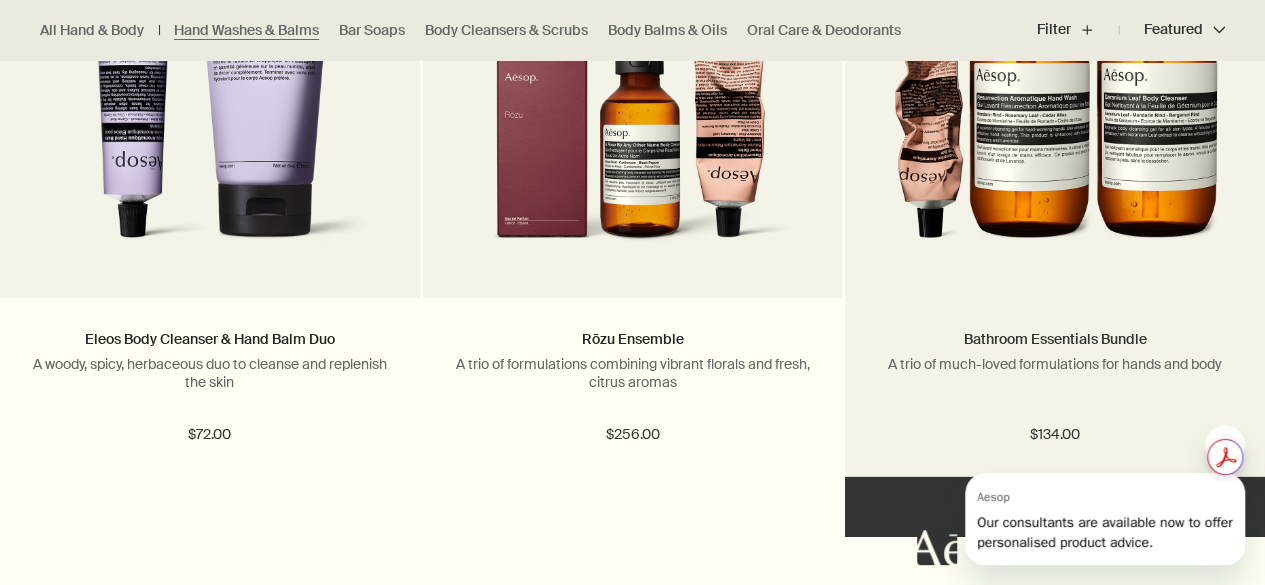 click on "Bathroom Essentials Bundle" at bounding box center (1055, 339) 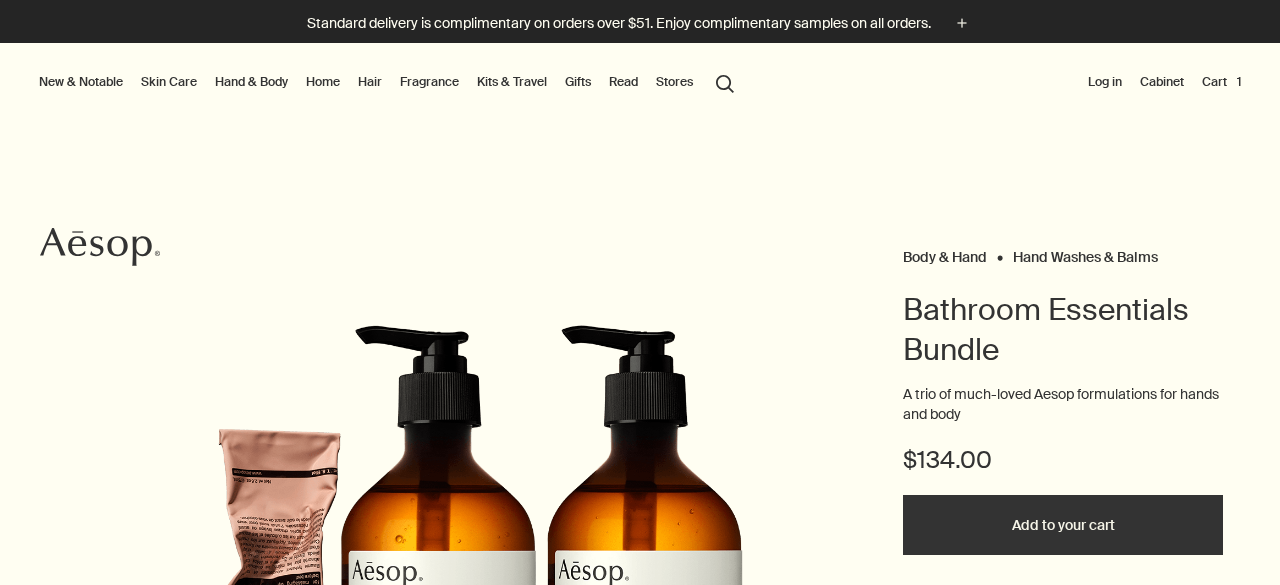 scroll, scrollTop: 0, scrollLeft: 0, axis: both 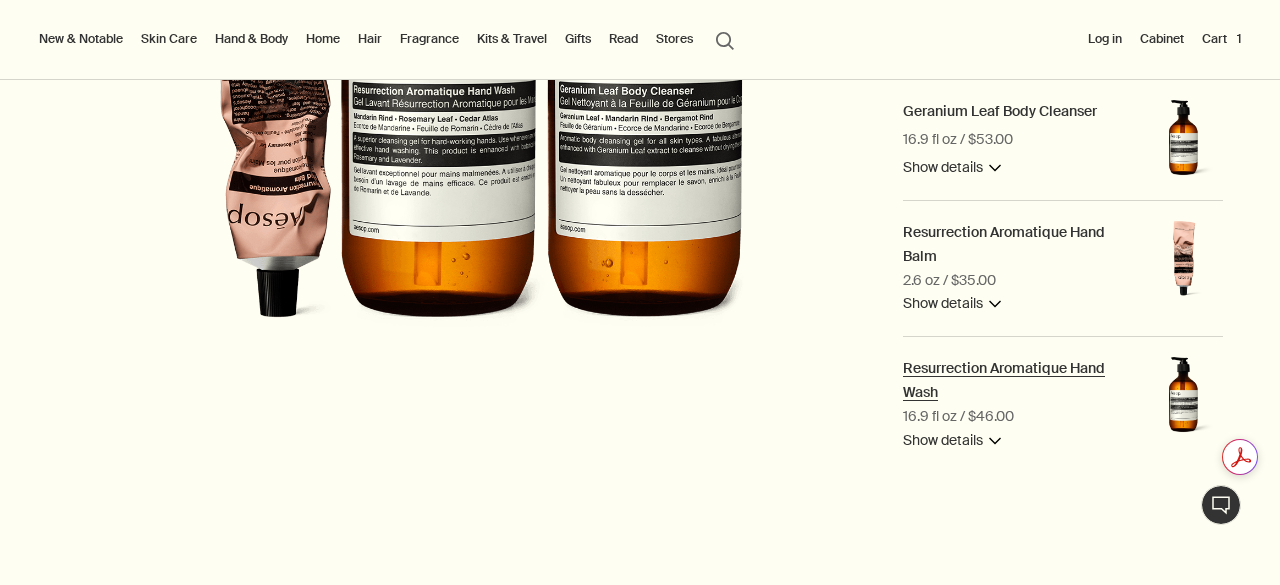 click on "Resurrection Aromatique Hand Wash" at bounding box center (1004, 380) 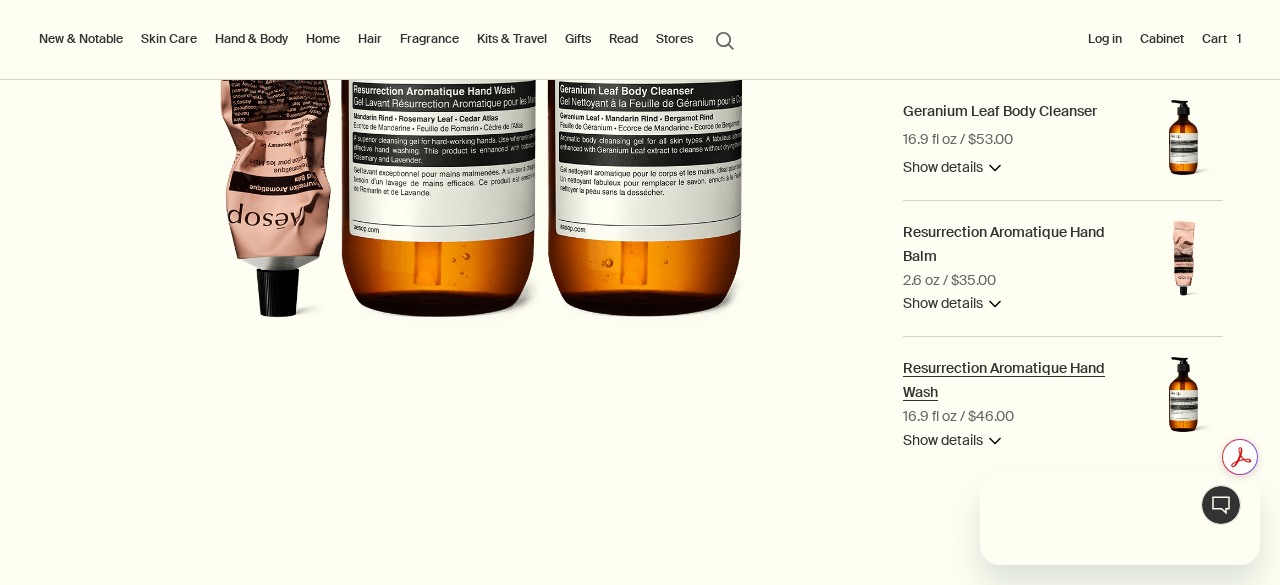 scroll, scrollTop: 0, scrollLeft: 0, axis: both 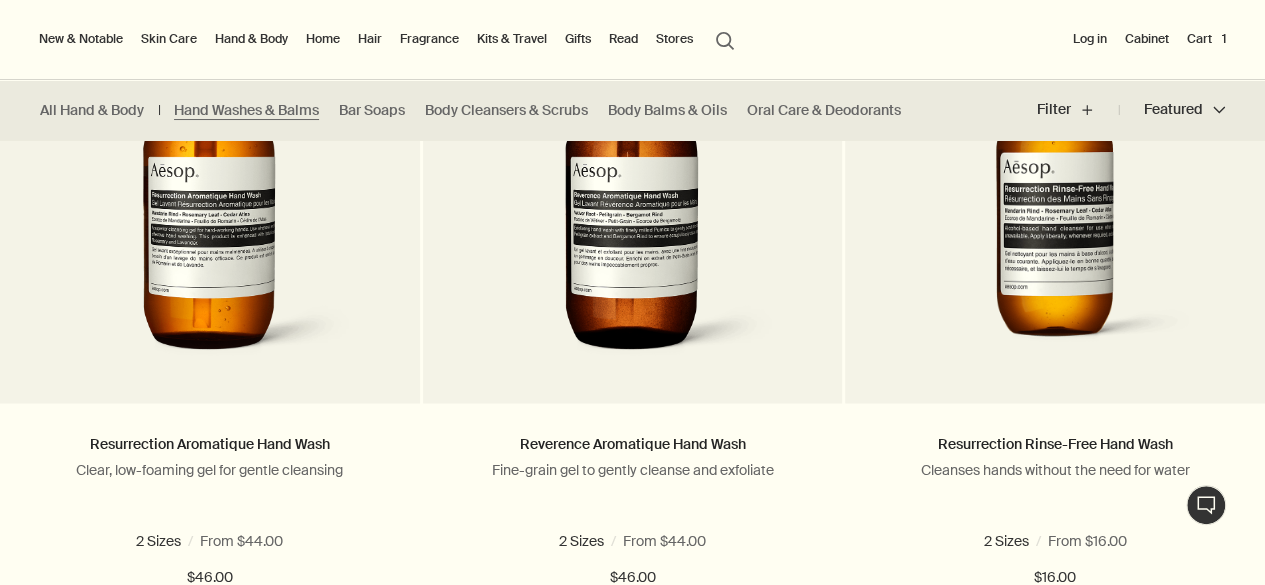 click on "search Search" at bounding box center [725, 39] 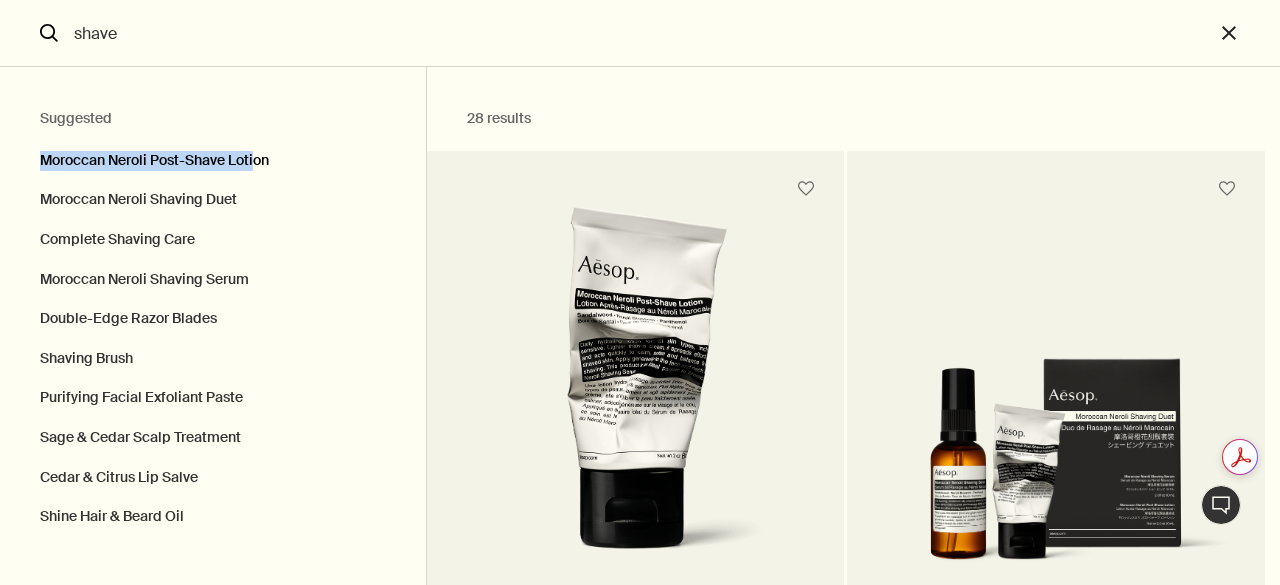 drag, startPoint x: 242, startPoint y: 68, endPoint x: 252, endPoint y: 161, distance: 93.53609 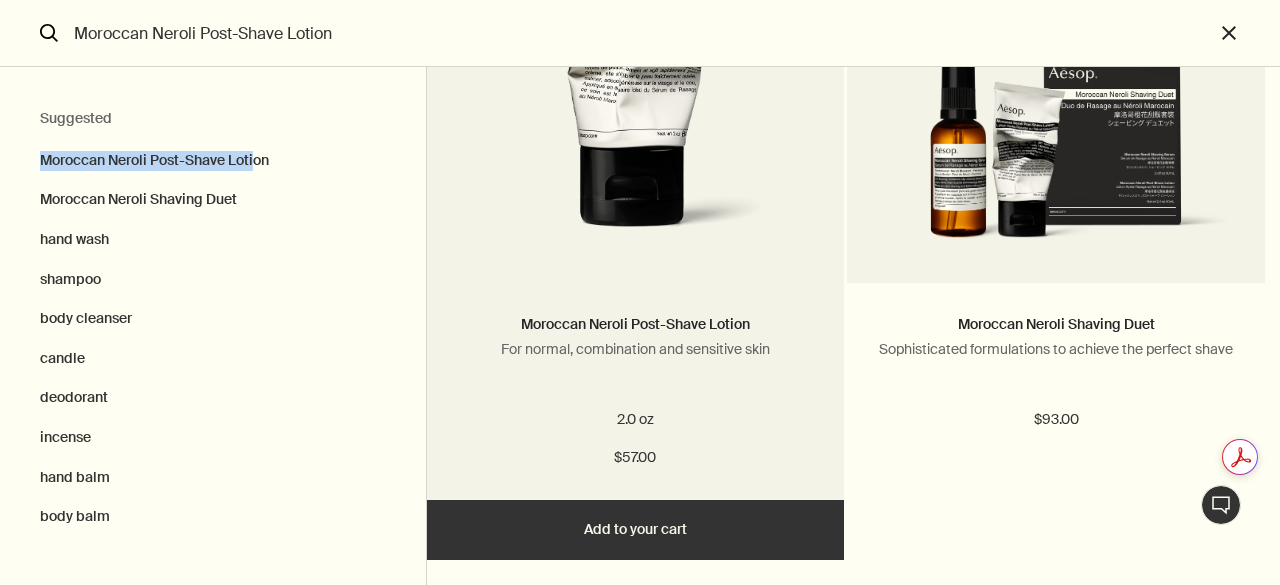 scroll, scrollTop: 336, scrollLeft: 0, axis: vertical 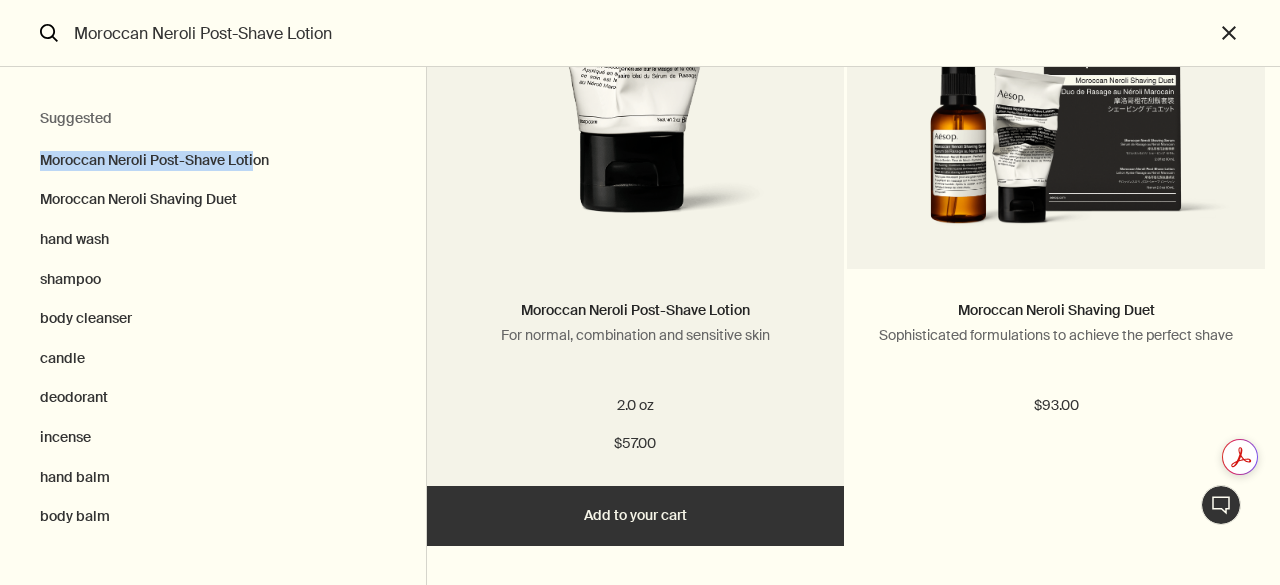click on "Add Add to your cart" at bounding box center (636, 516) 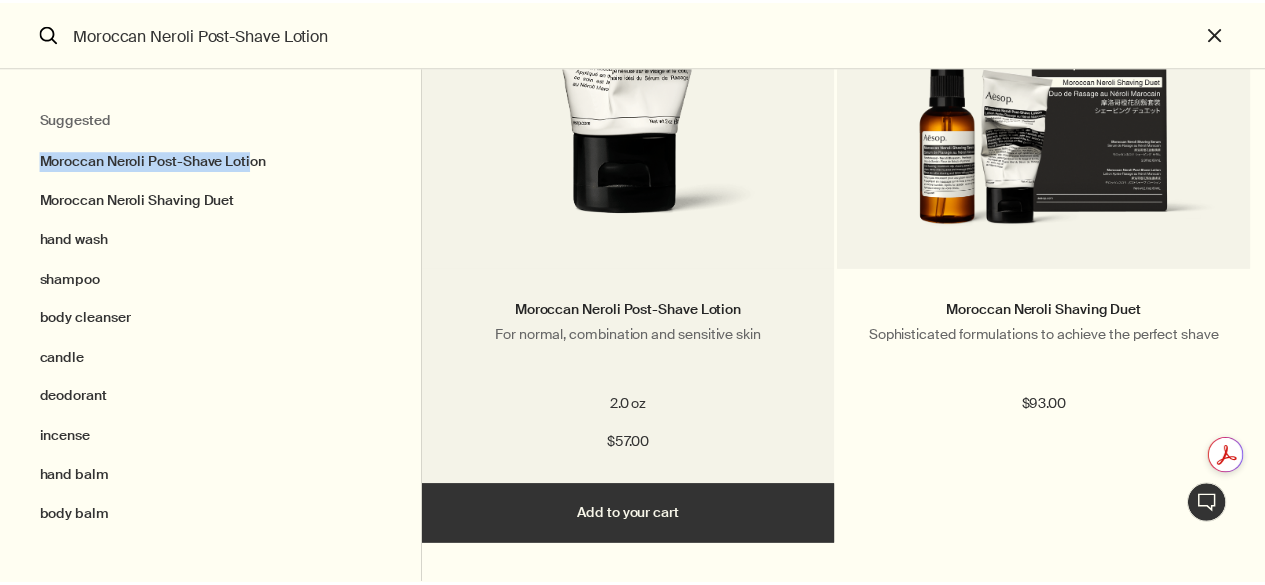 scroll, scrollTop: 0, scrollLeft: 0, axis: both 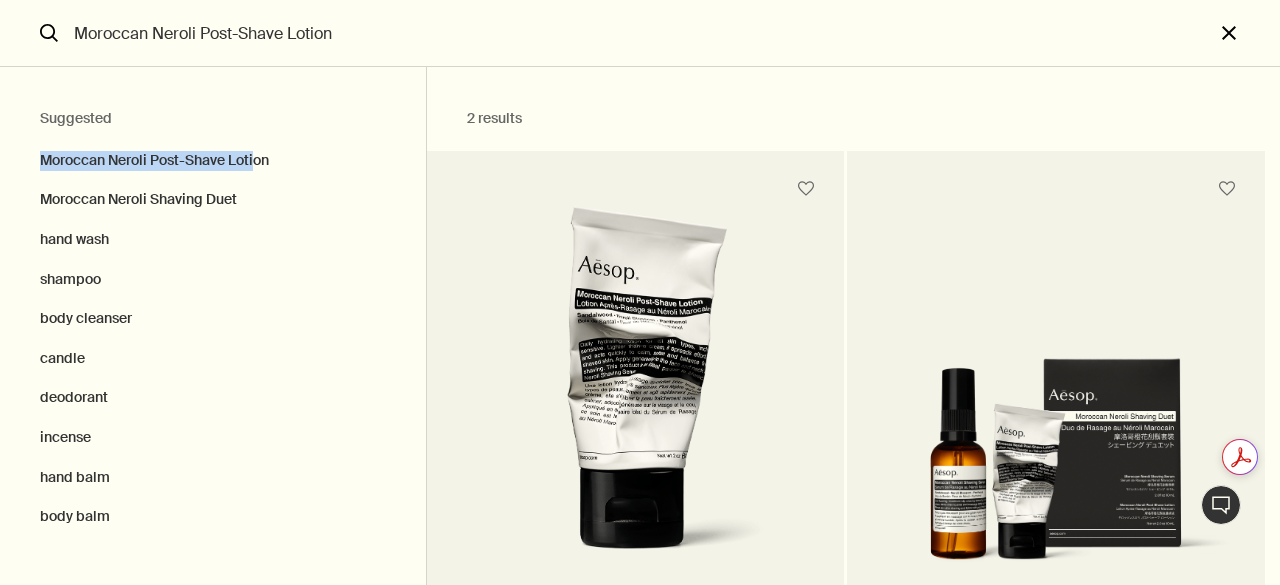 click on "close" at bounding box center [1247, 33] 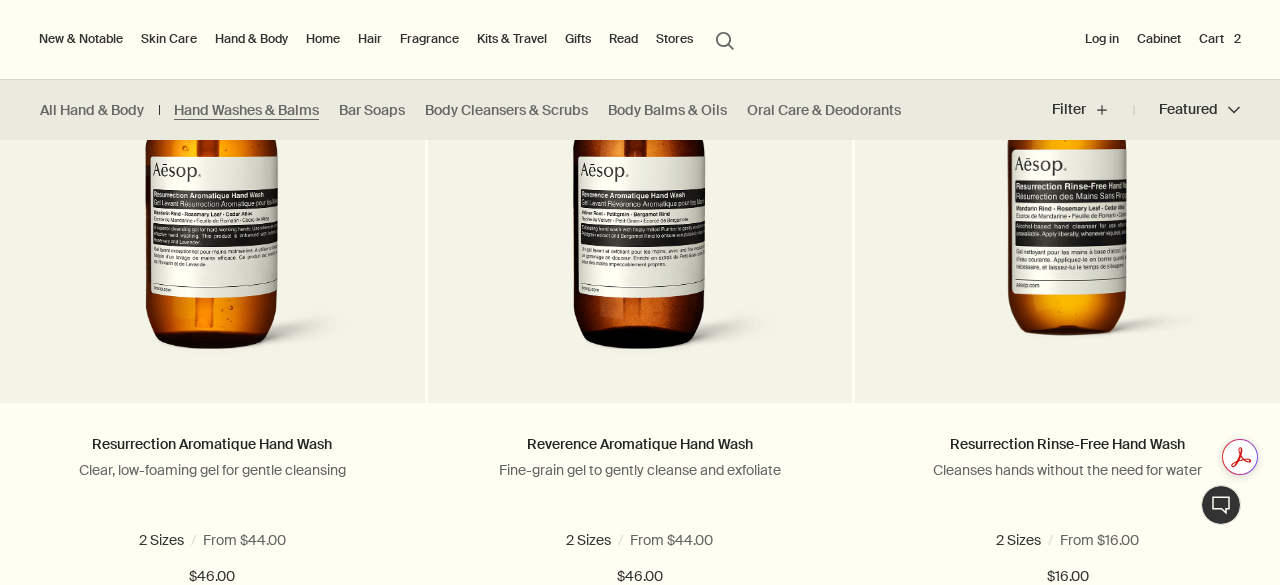 type 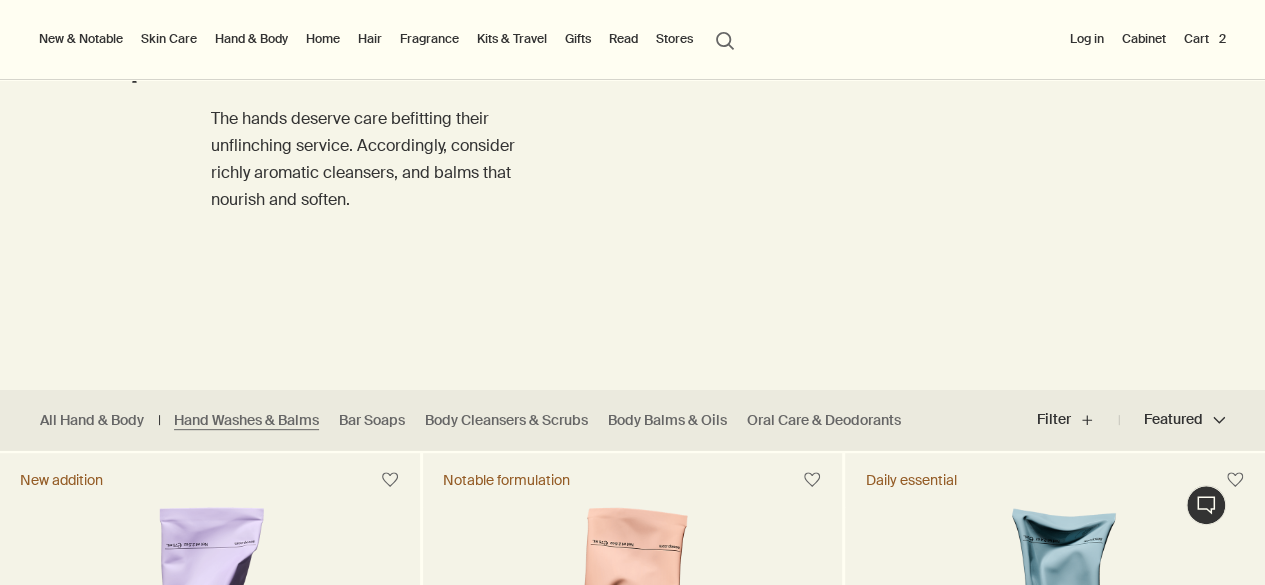 scroll, scrollTop: 124, scrollLeft: 0, axis: vertical 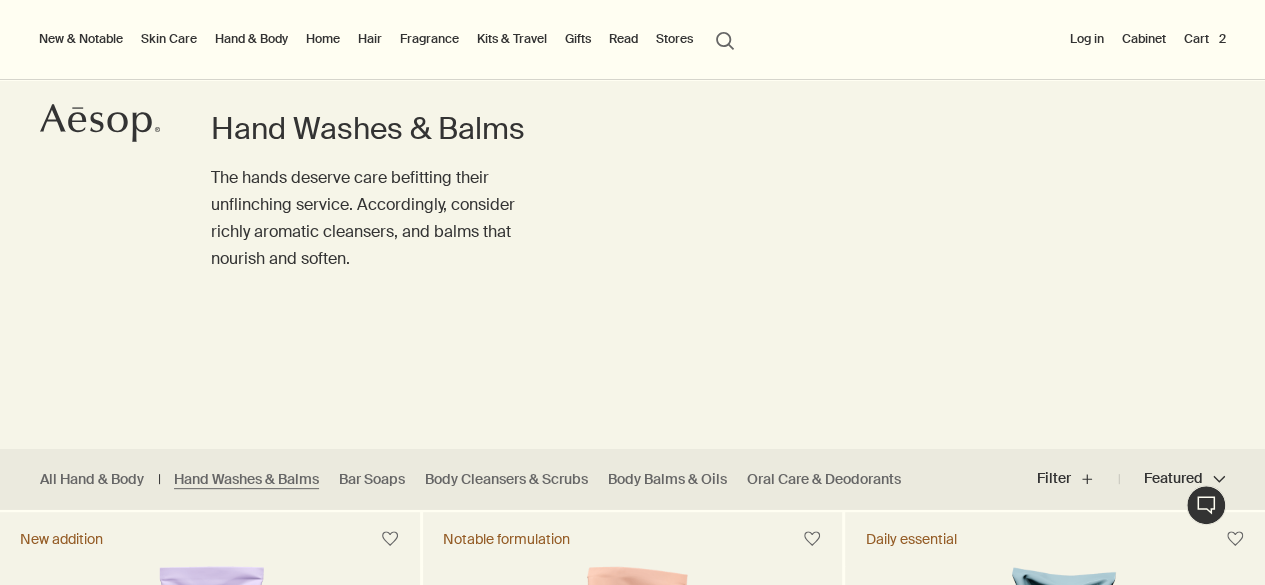 click on "Cart 2" at bounding box center (1205, 39) 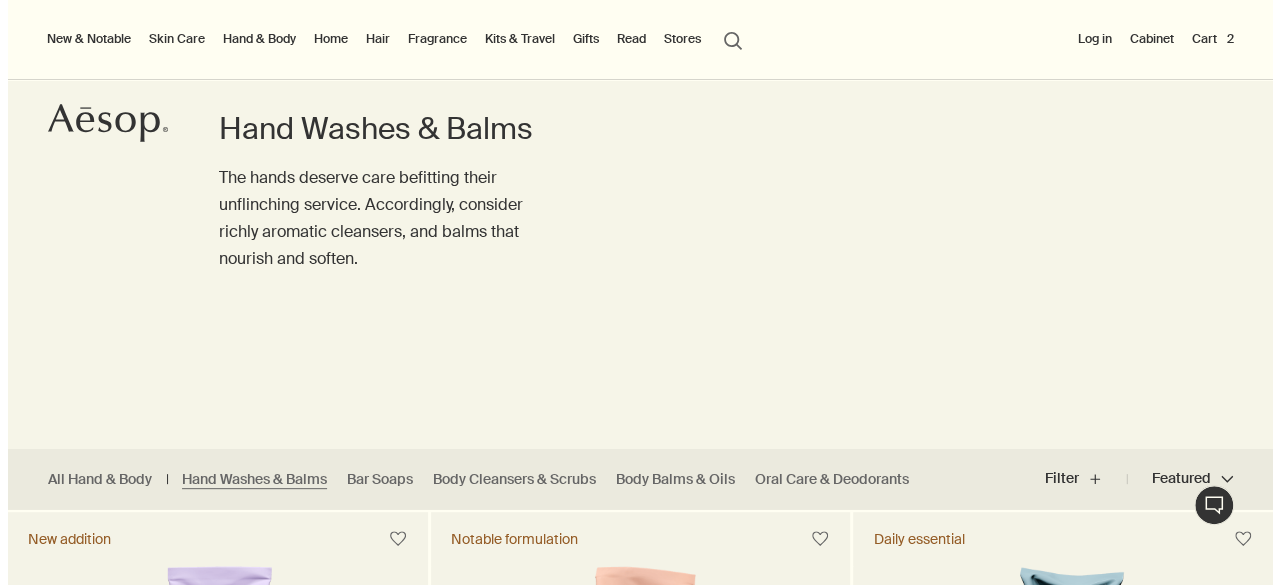 scroll, scrollTop: 0, scrollLeft: 0, axis: both 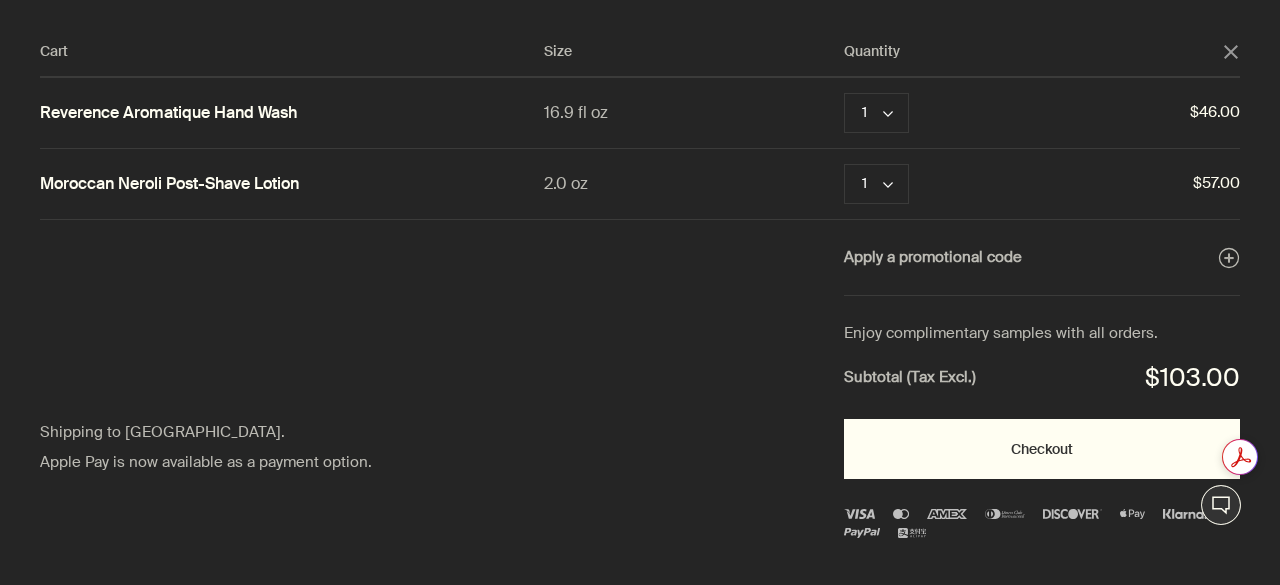 click on "Checkout" at bounding box center [1042, 449] 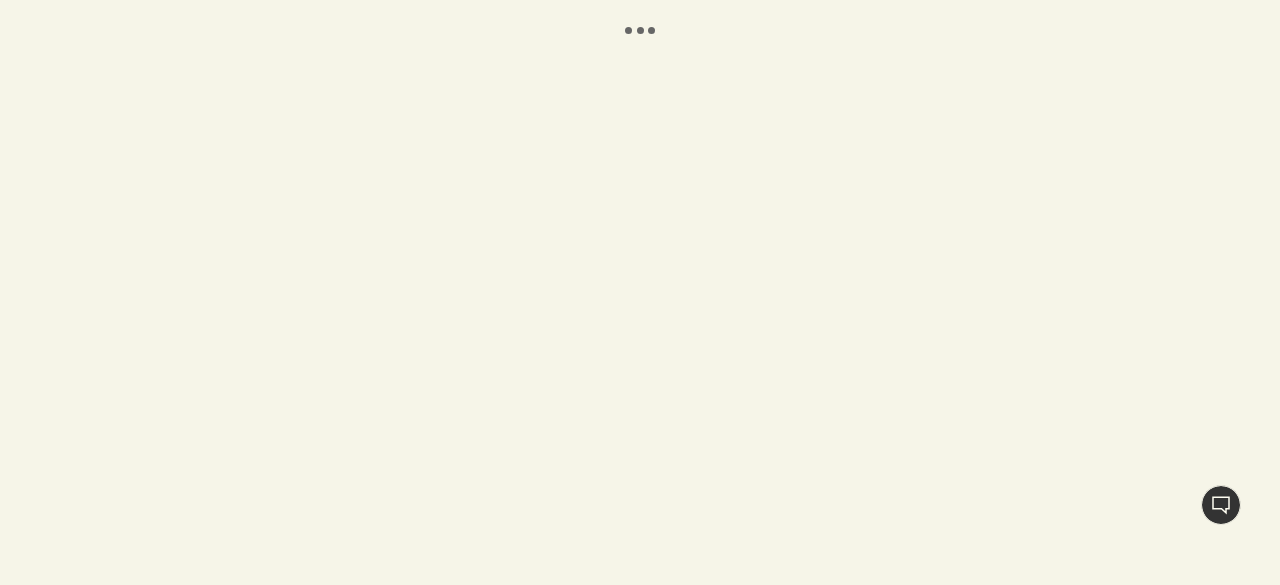 scroll, scrollTop: 0, scrollLeft: 0, axis: both 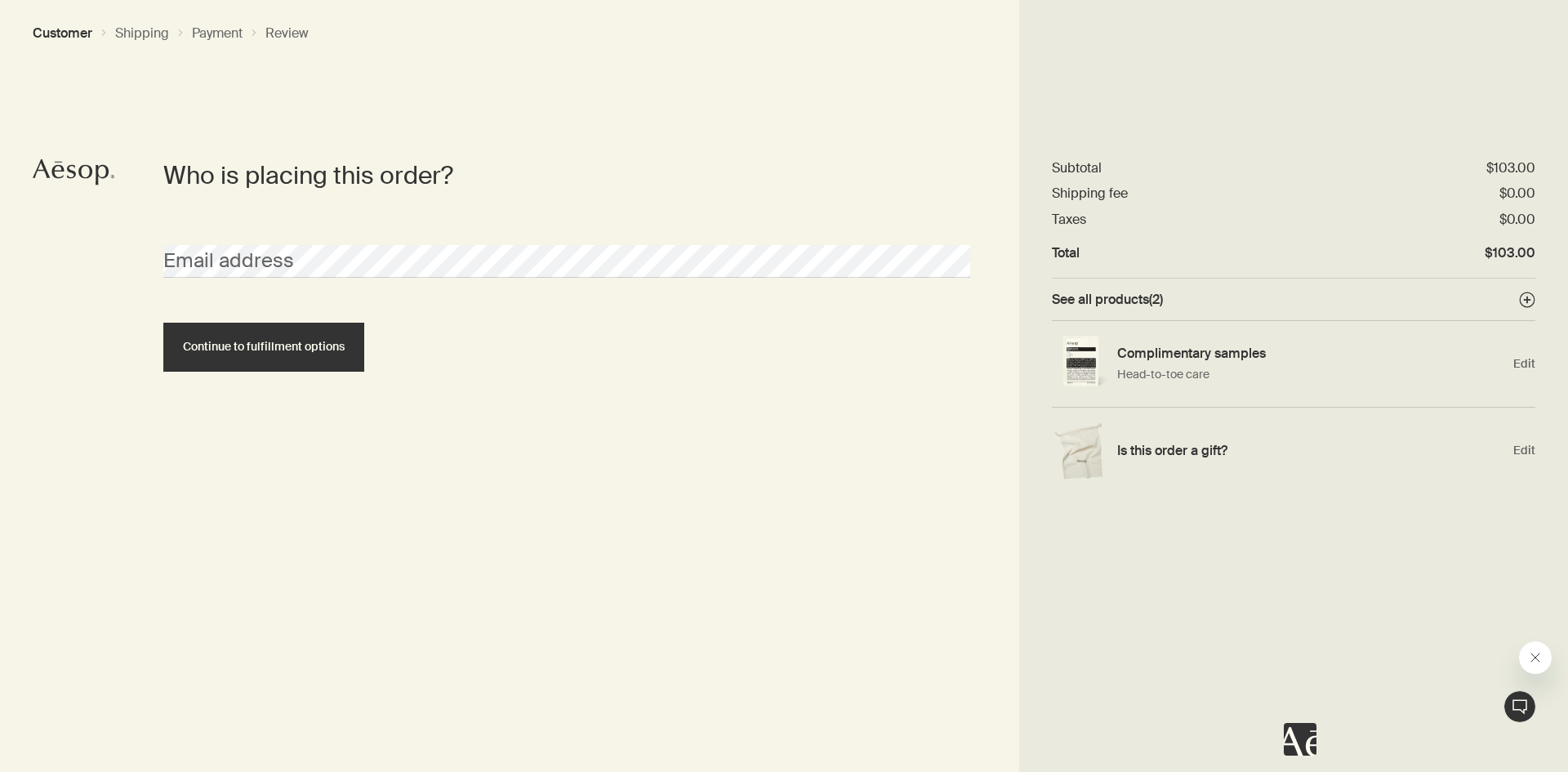 click 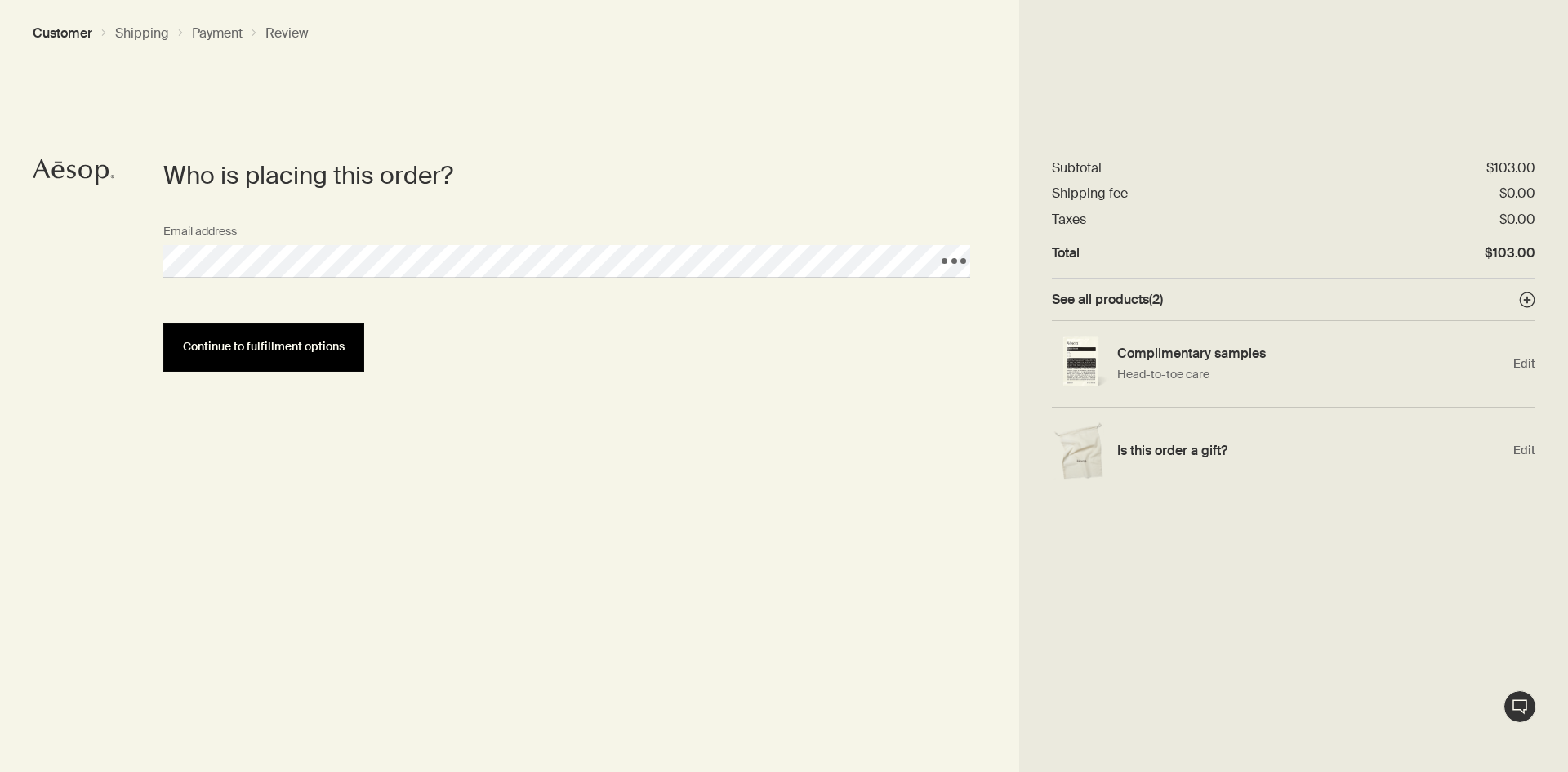 click on "Continue to fulfillment options" at bounding box center [264, 346] 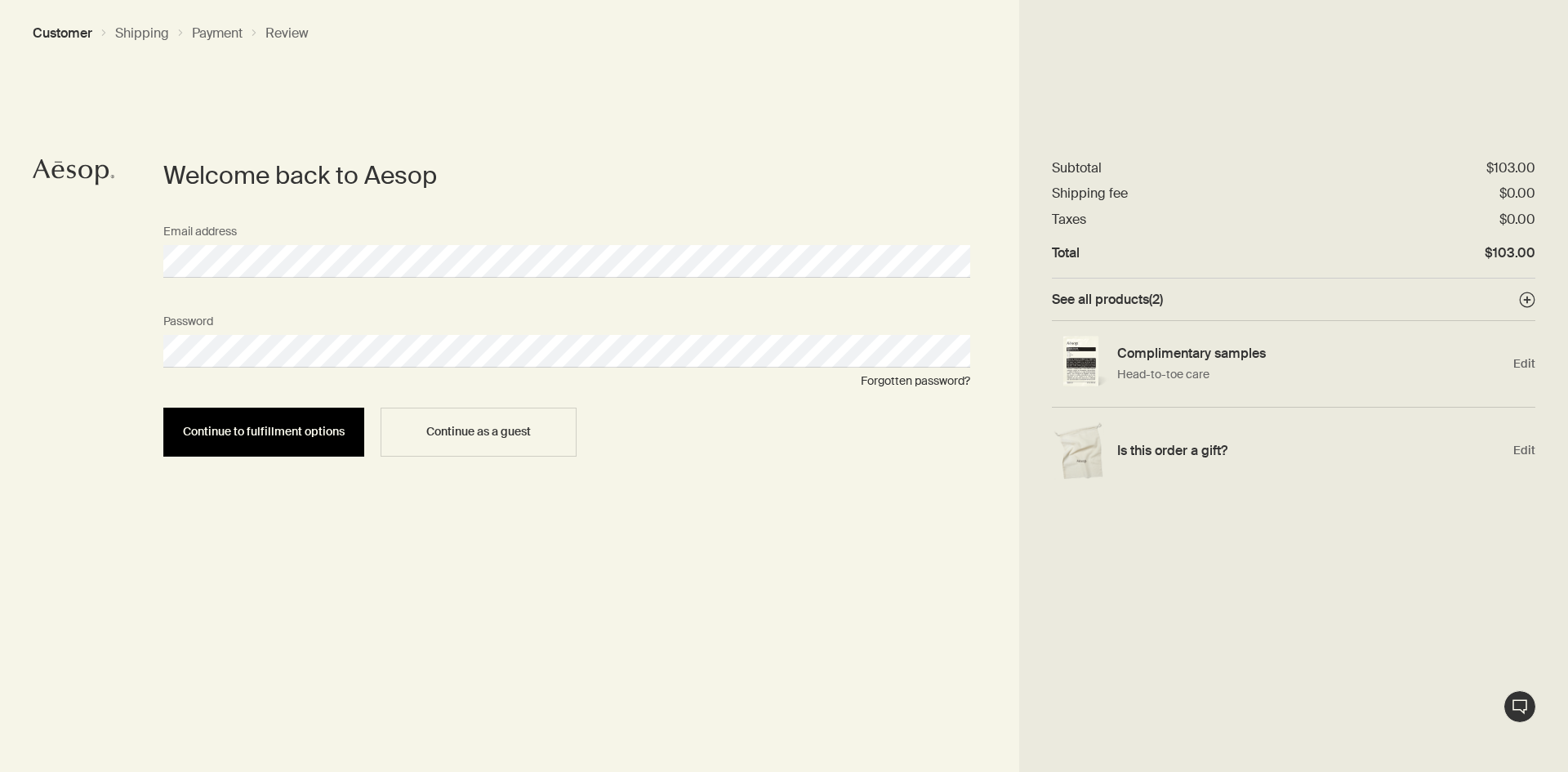 click on "Continue to fulfillment options" at bounding box center [264, 432] 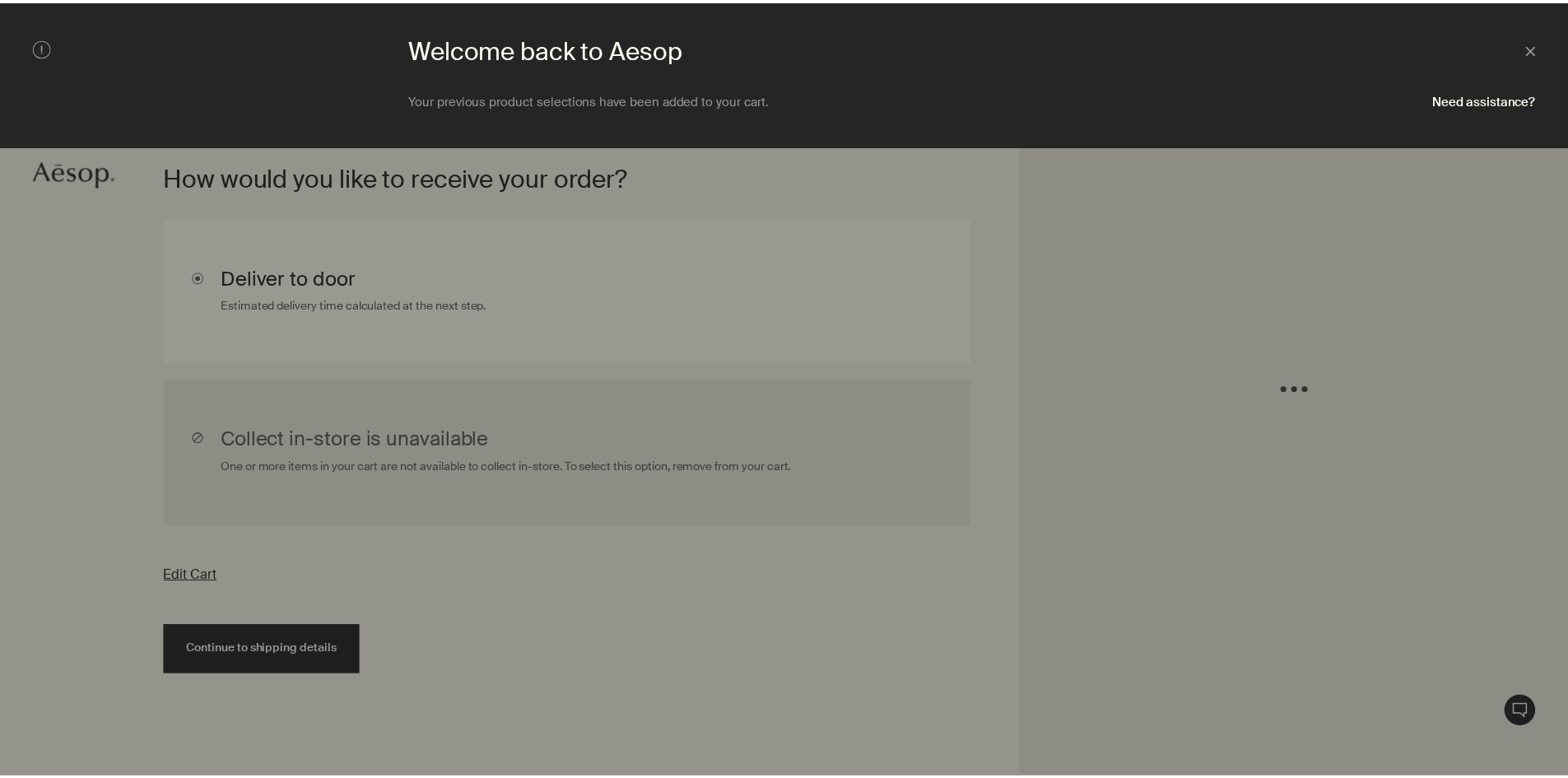 scroll, scrollTop: 369, scrollLeft: 0, axis: vertical 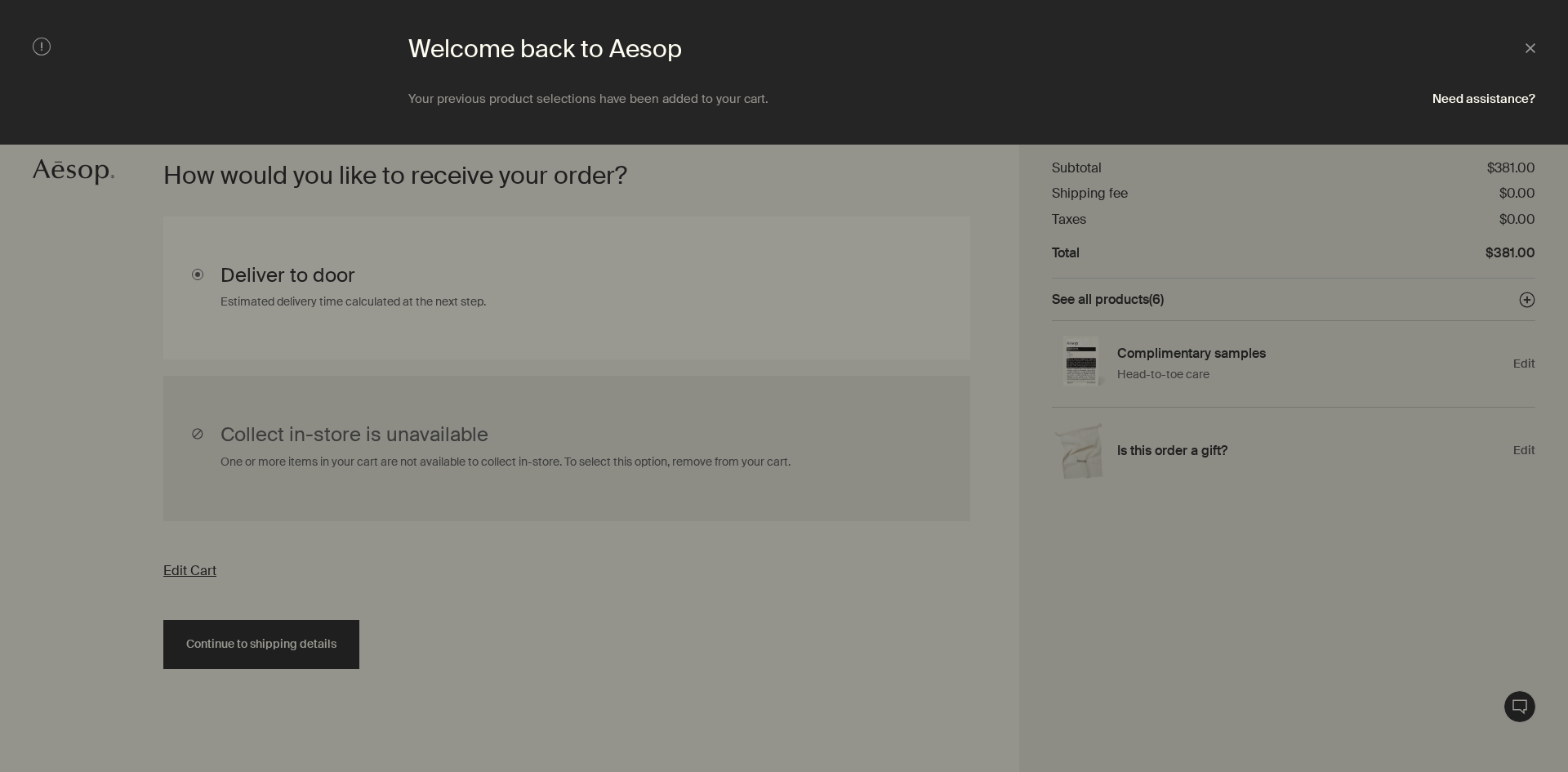 click at bounding box center [784, 386] 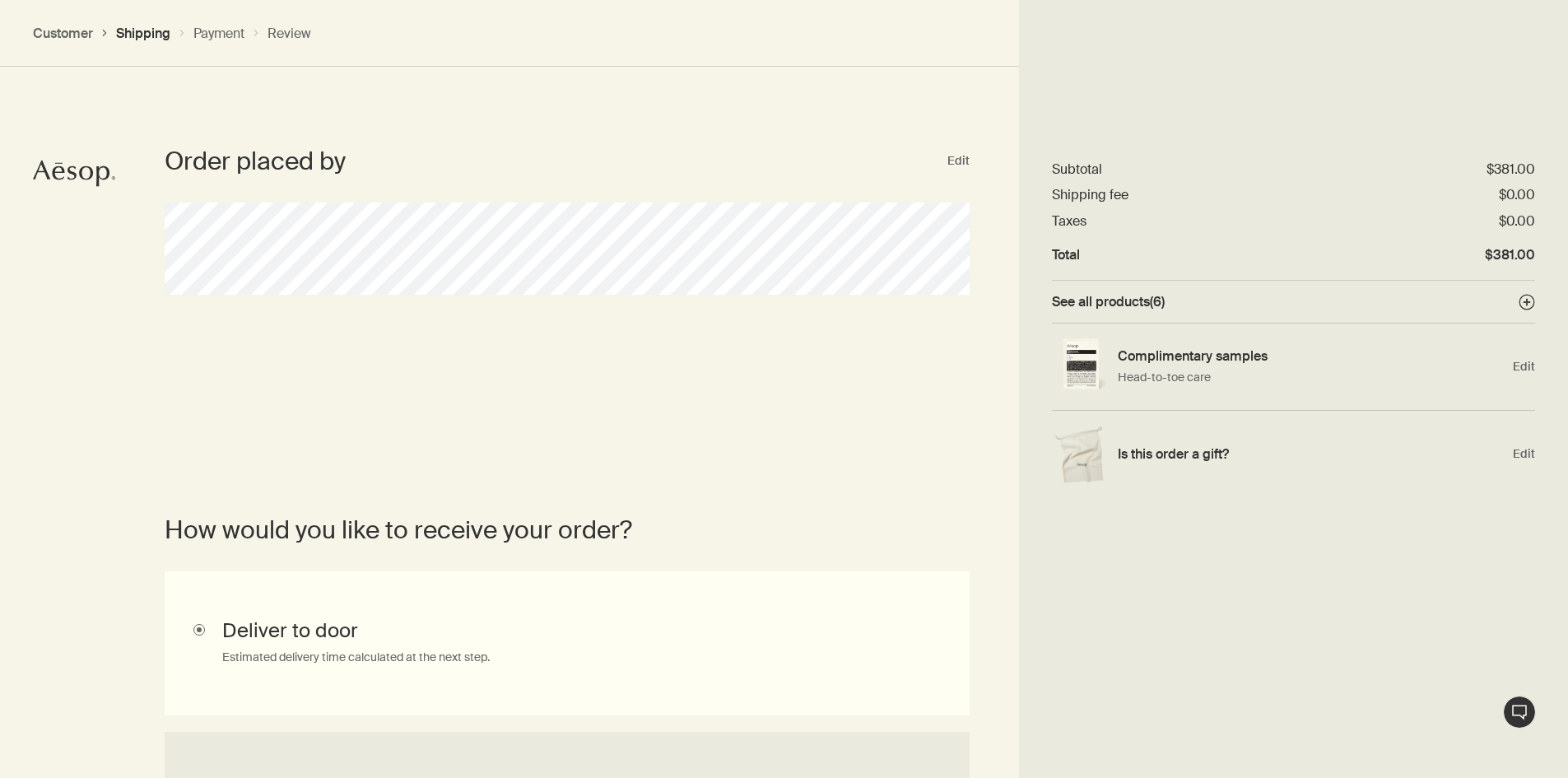 scroll, scrollTop: 0, scrollLeft: 0, axis: both 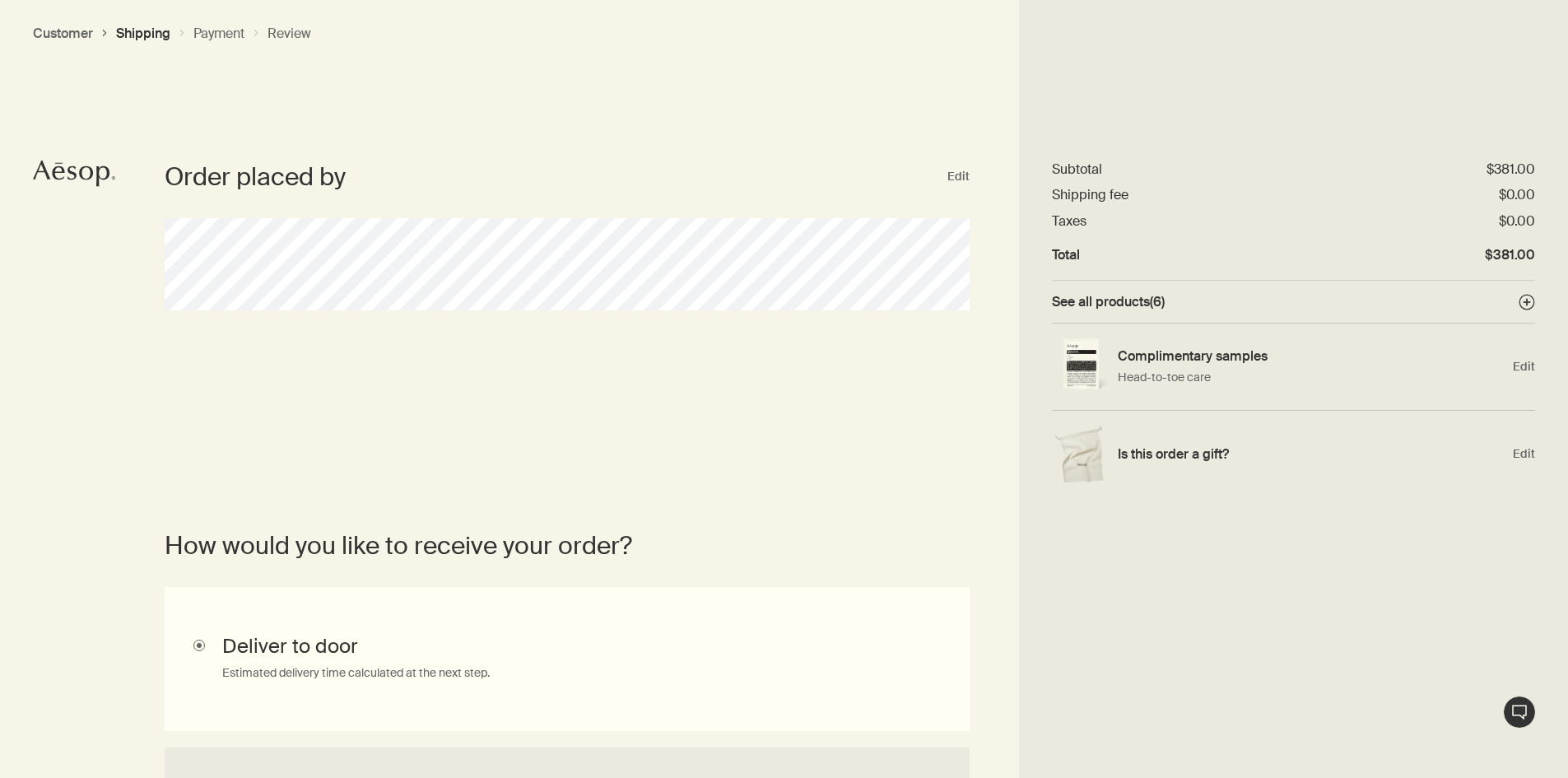 click on "See all products  ( 6 )" at bounding box center [1108, 301] 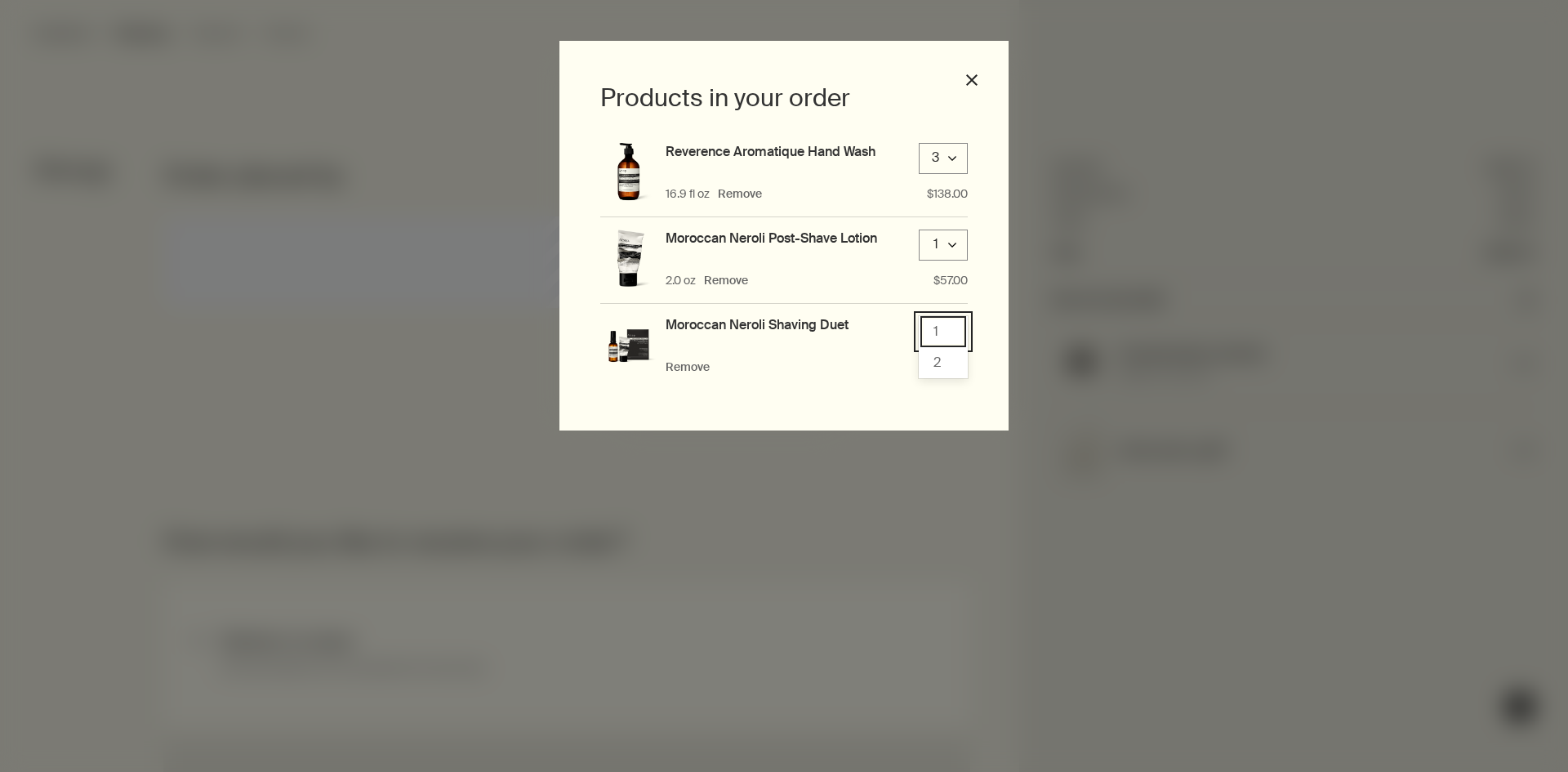 click on "2 results available. Use Up and Down to choose options, press Enter to select the currently focused option, press Escape to exit the menu. 2 downArrow 1 2" at bounding box center (943, 332) 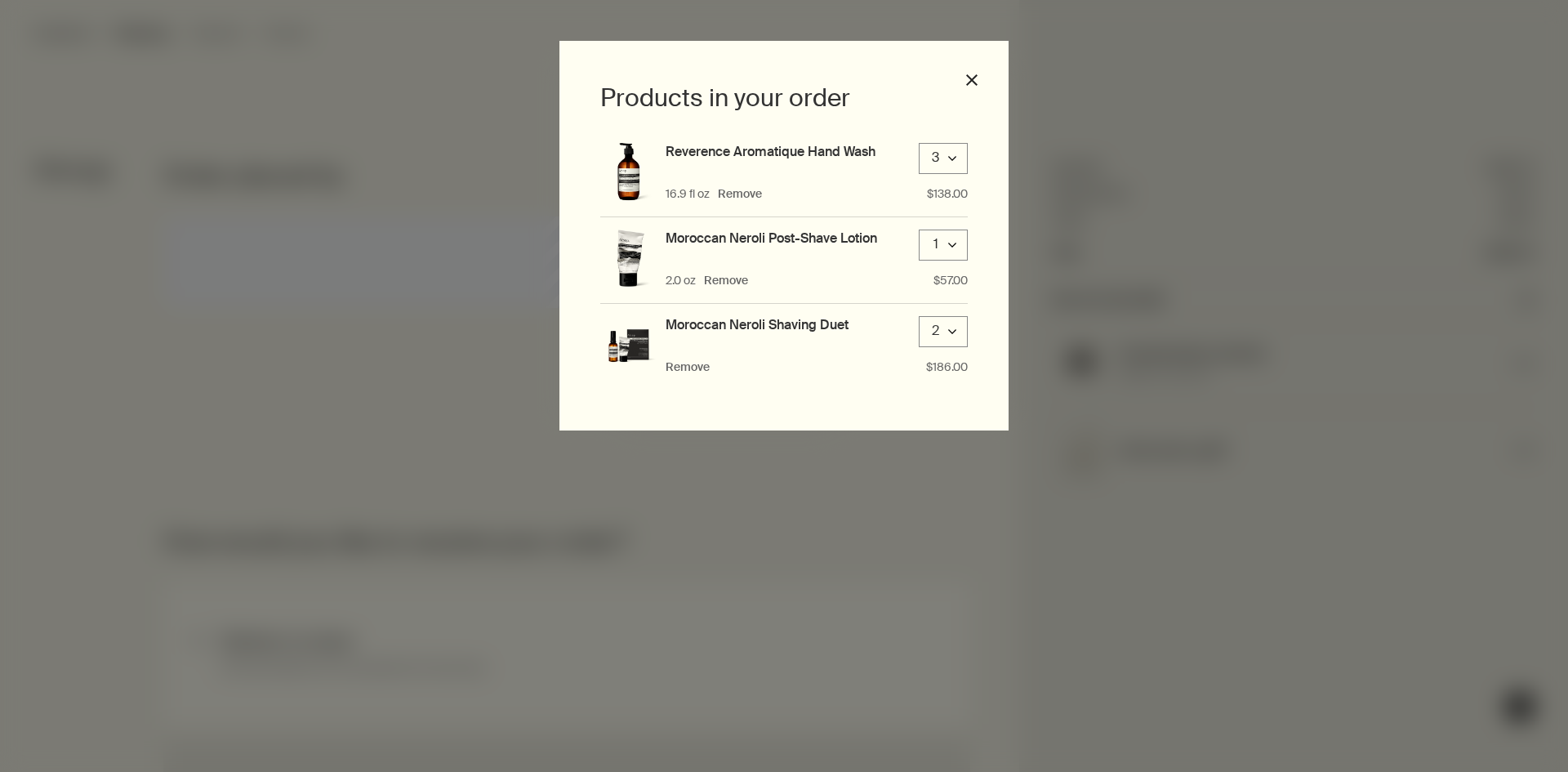 click on "Moroccan Neroli Shaving Duet 2 downArrow" at bounding box center [817, 332] 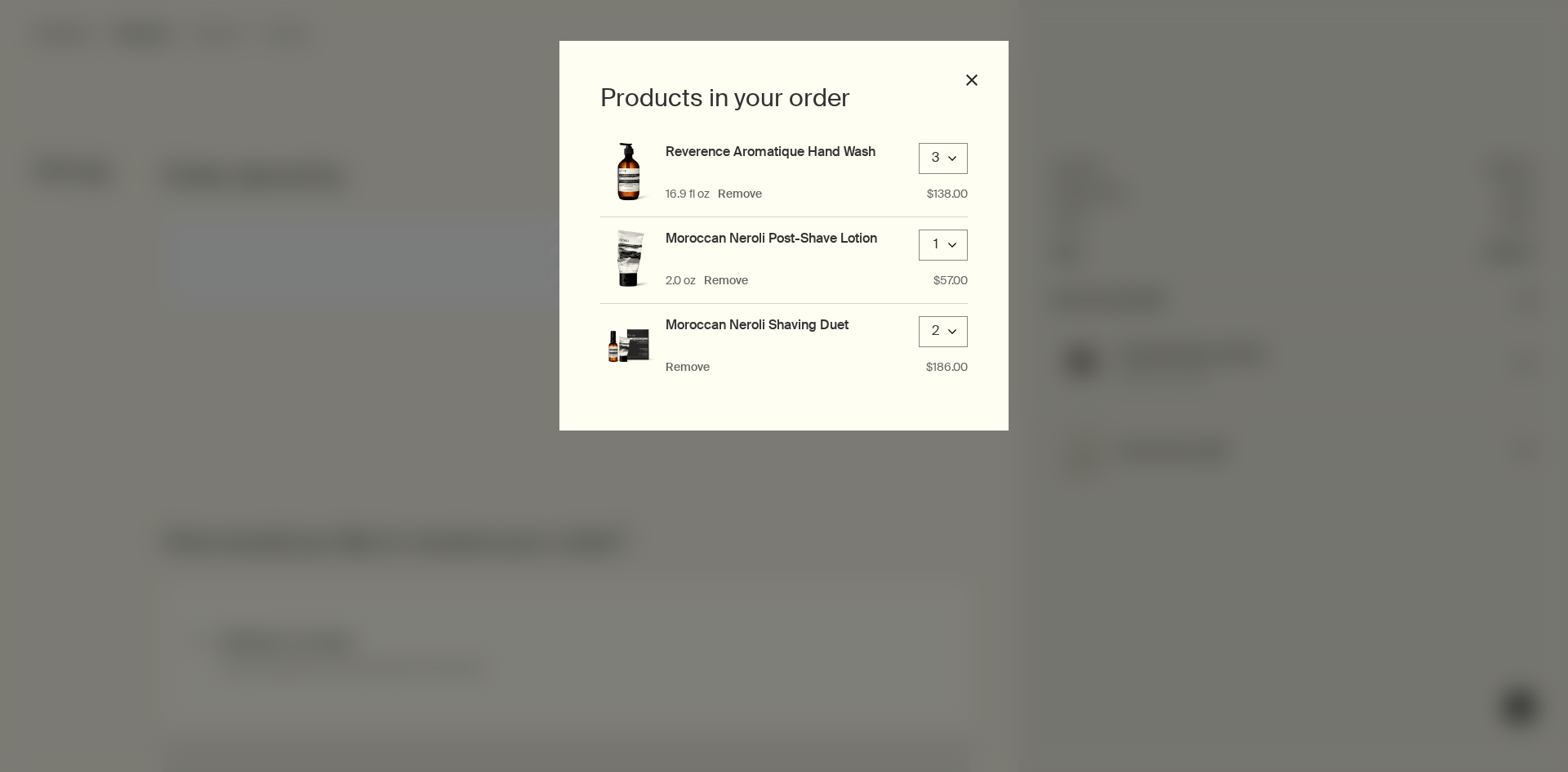 click on "Remove" at bounding box center [688, 367] 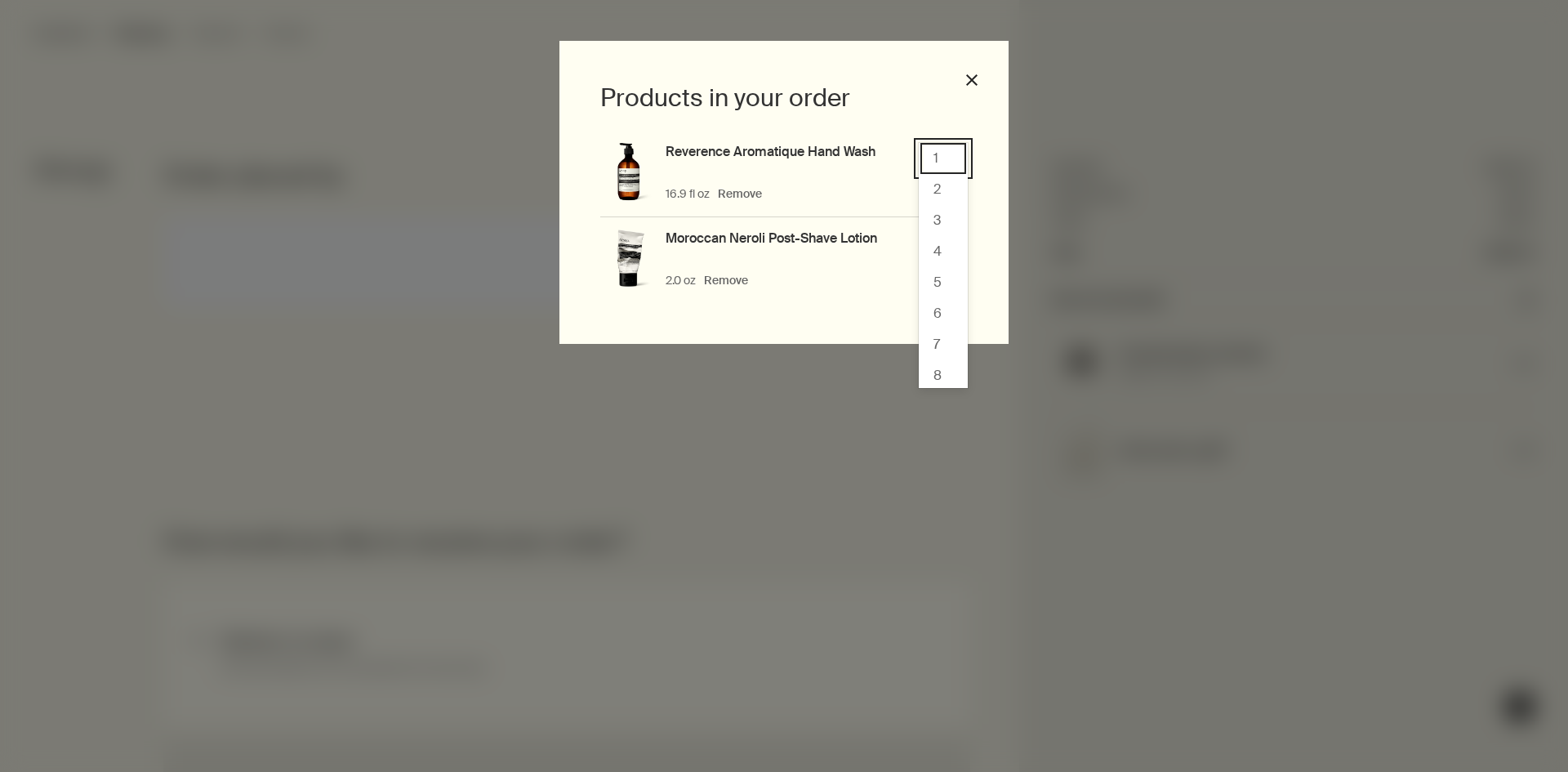 click on "10 results available. Use Up and Down to choose options, press Enter to select the currently focused option, press Escape to exit the menu. 3 downArrow 1 2 3 4 5 6 7 8 9 10" at bounding box center (943, 158) 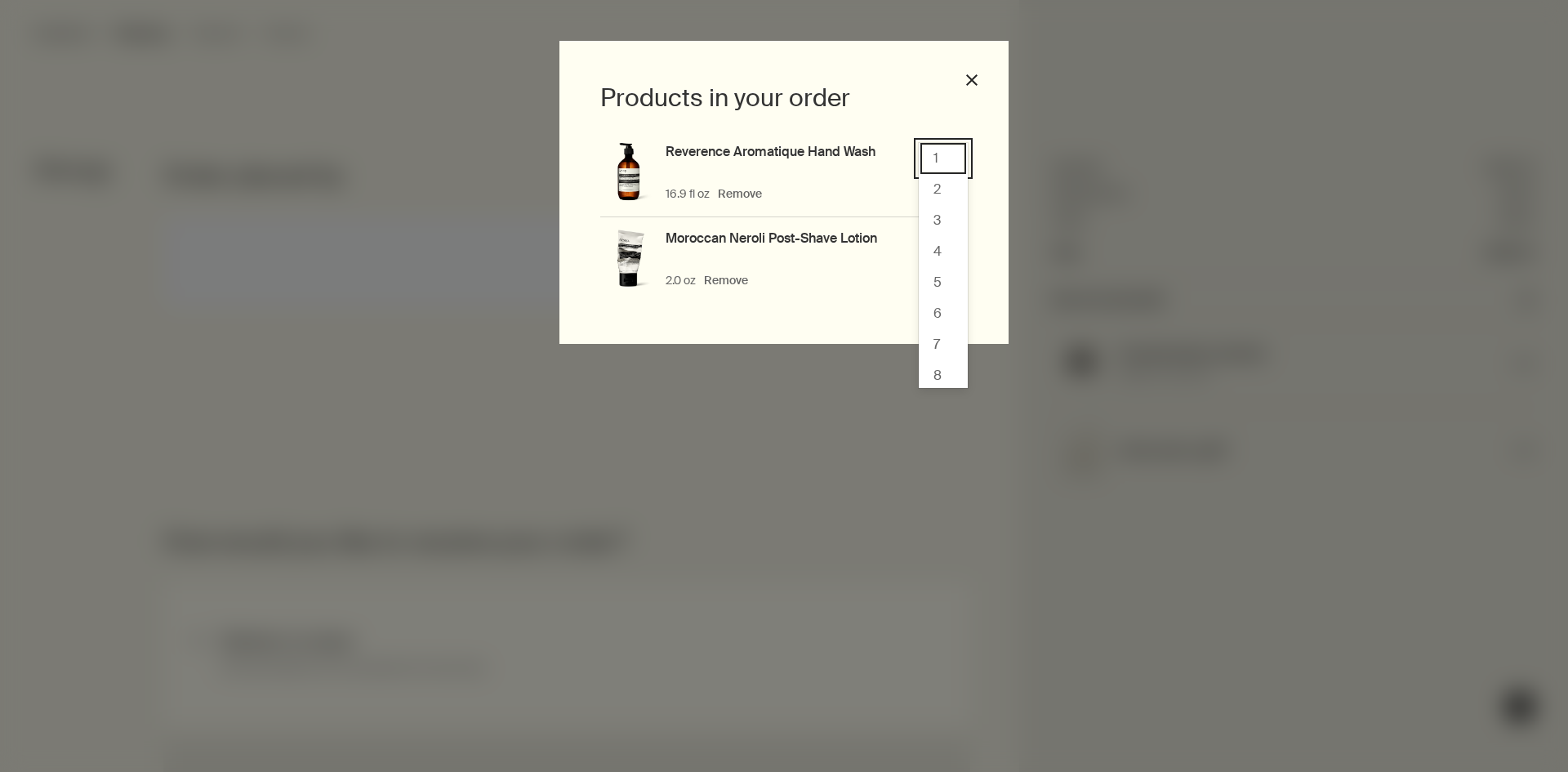 click on "1" at bounding box center (943, 158) 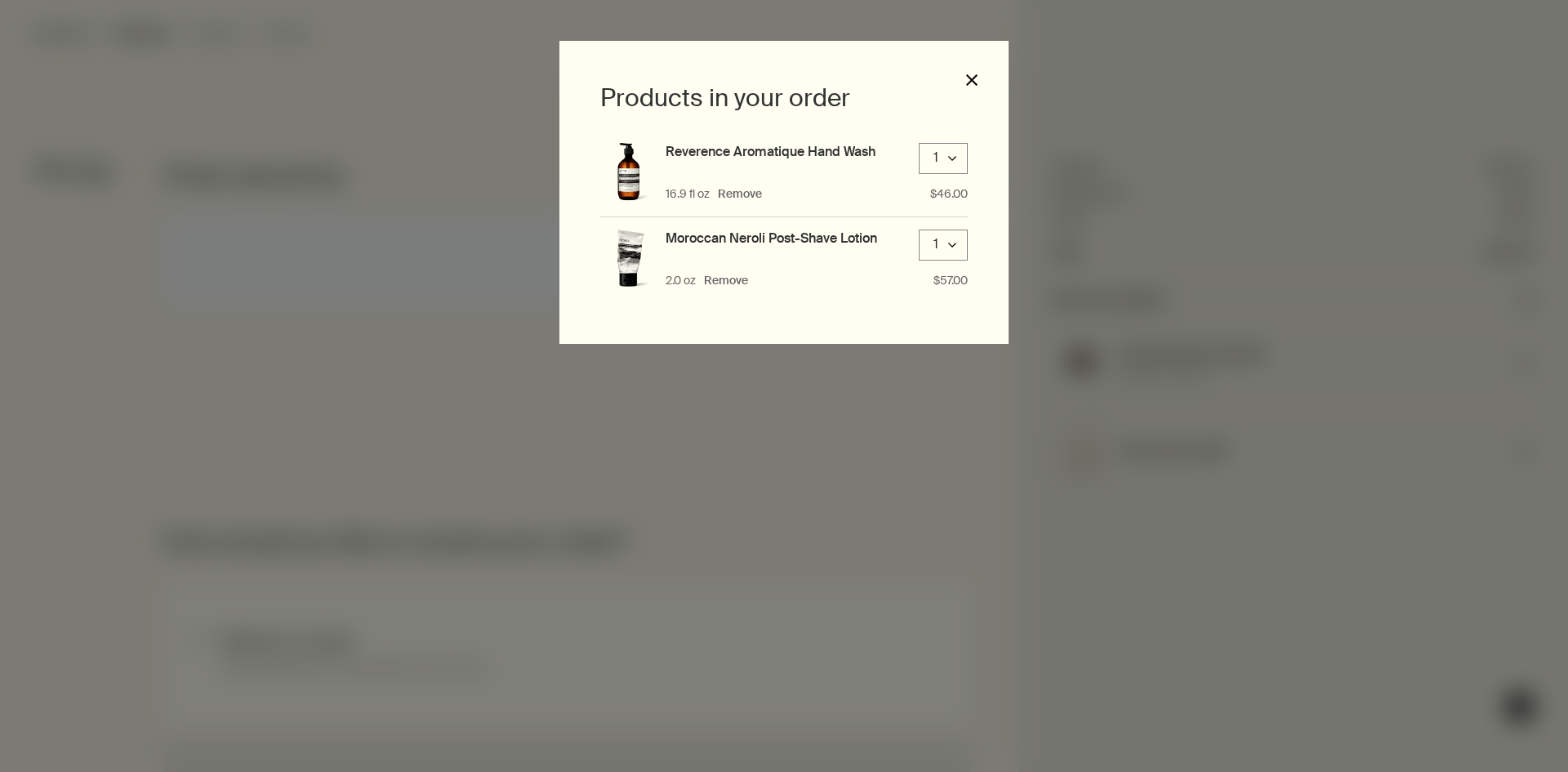 click on "close" at bounding box center [972, 80] 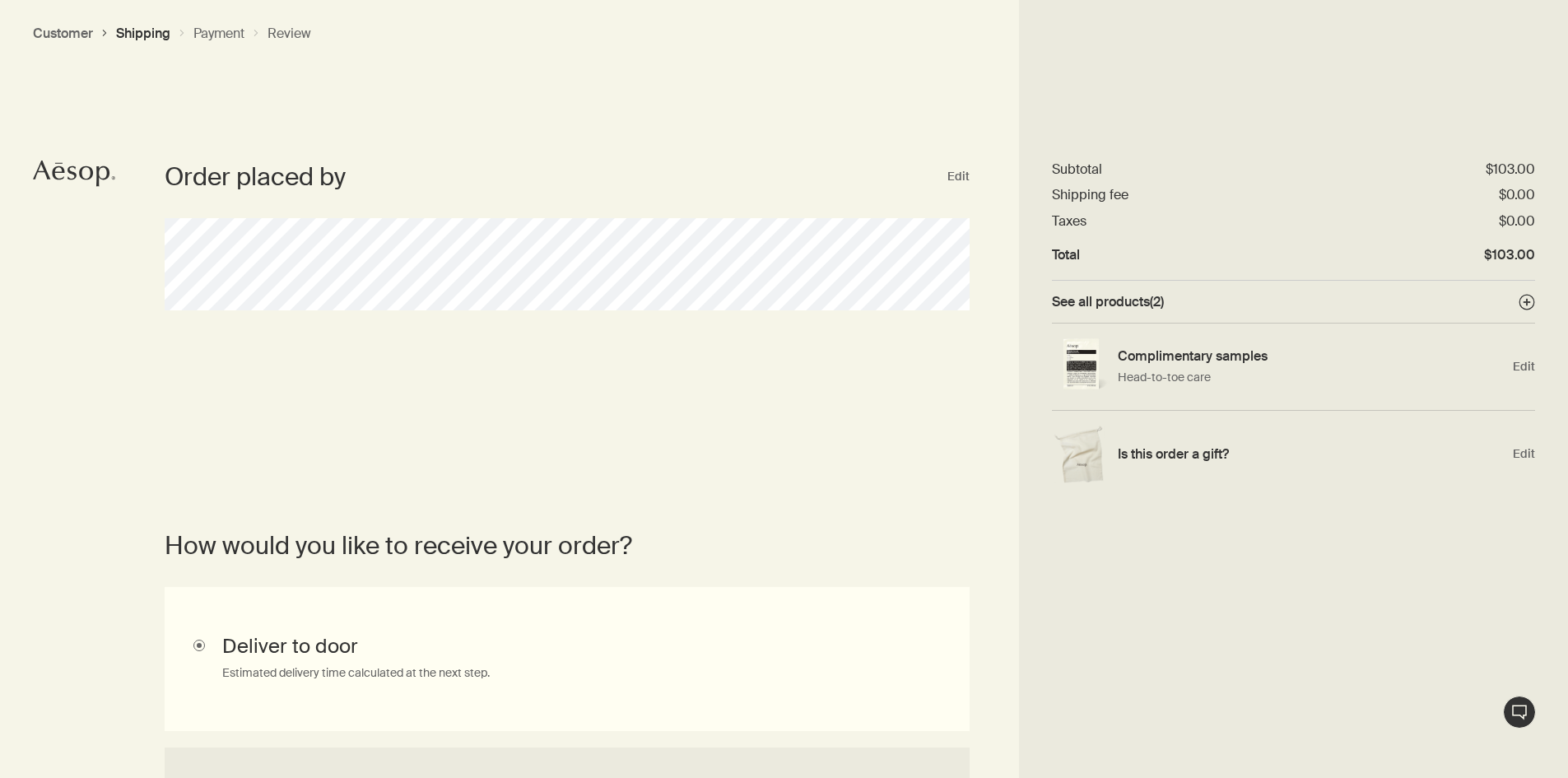 click on "Order summary $103.00 downArrow Subtotal $103.00 Shipping fee $0.00 Taxes $0.00 Total $103.00 See all products  ( 2 ) plusAndCloseWithCircle Complimentary samples Head-to-toe care Edit Is this order a gift? Edit" at bounding box center (1293, 389) 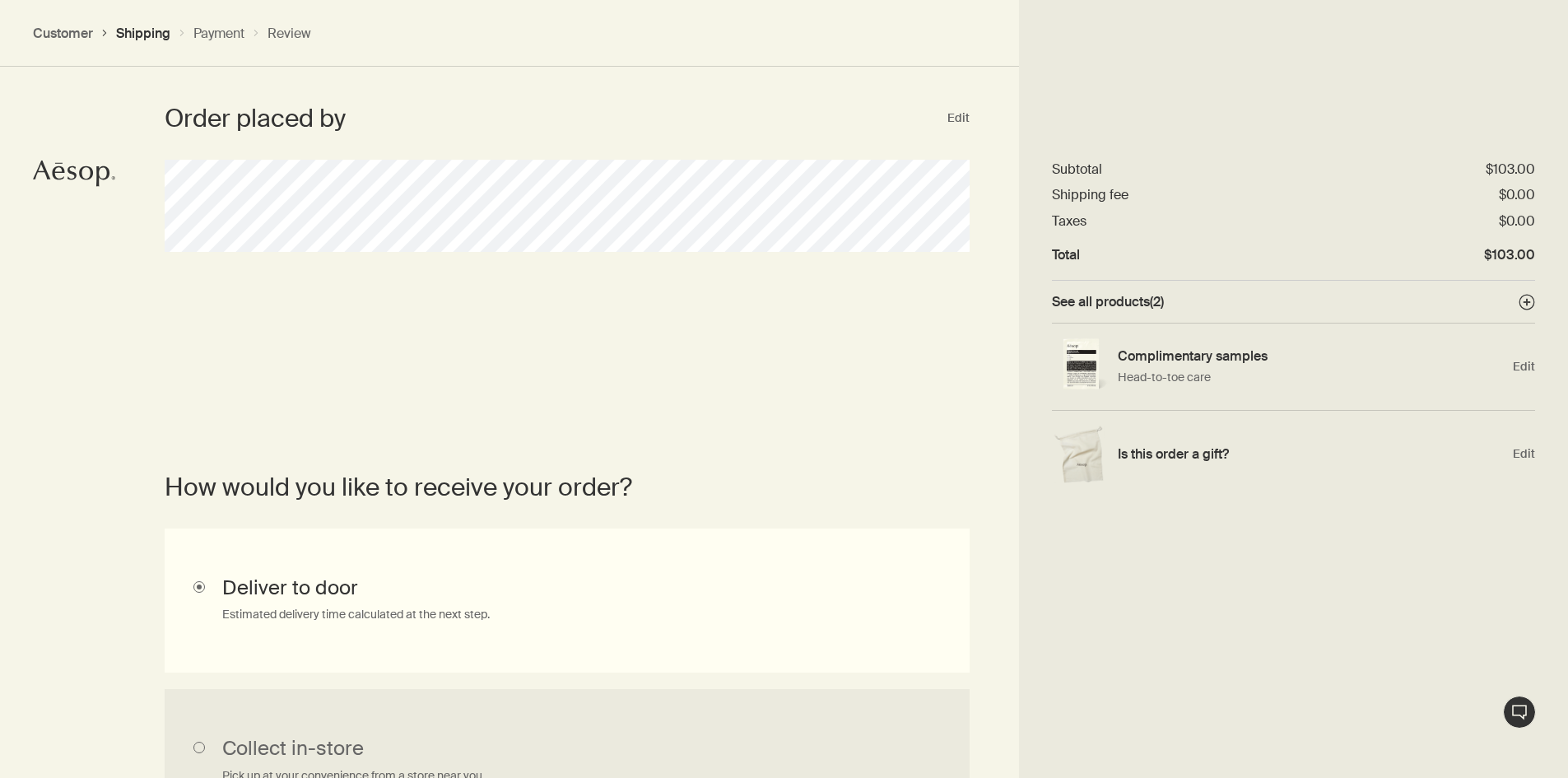 scroll, scrollTop: 329, scrollLeft: 0, axis: vertical 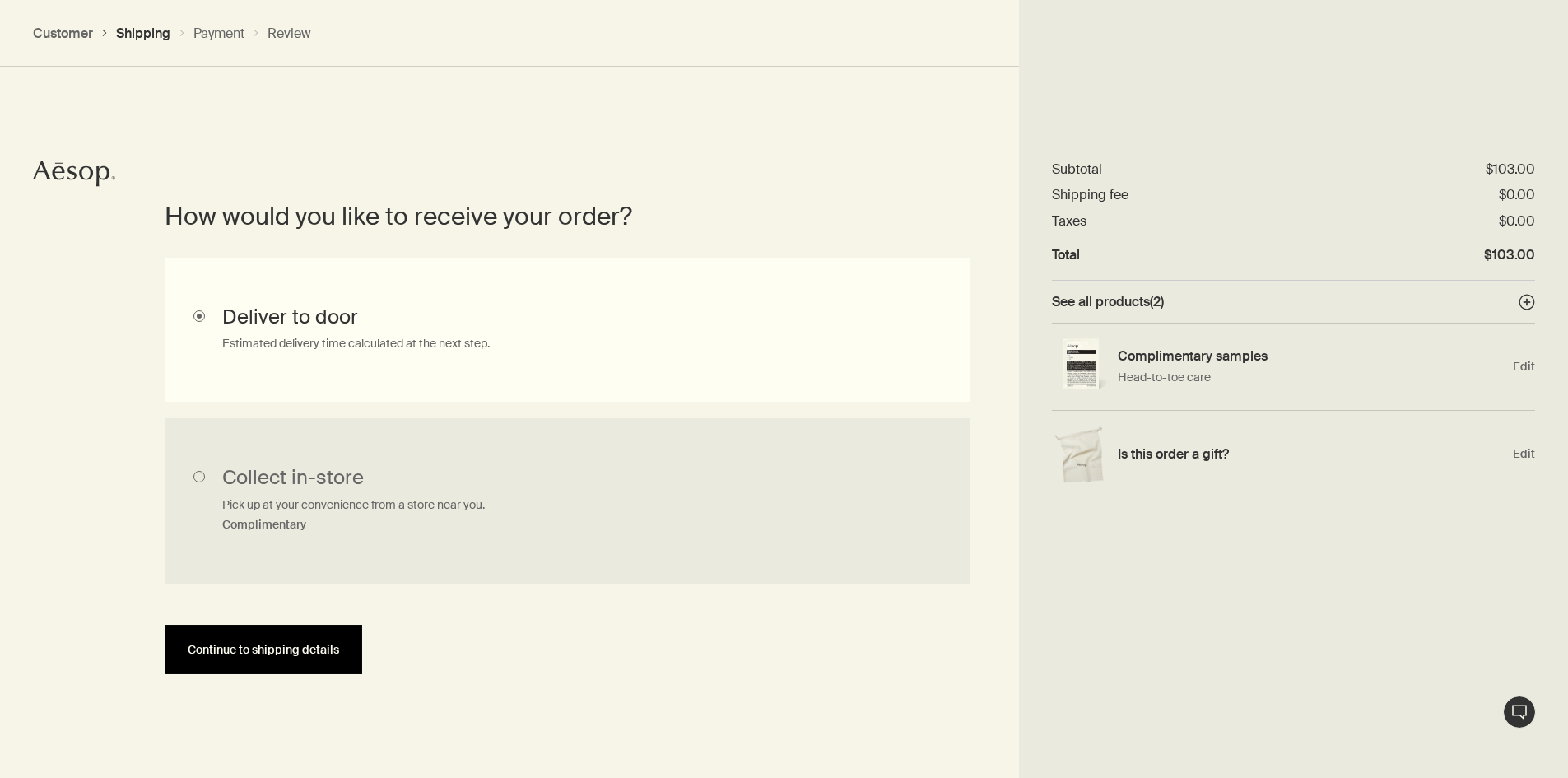 click on "Continue to shipping details" at bounding box center [263, 650] 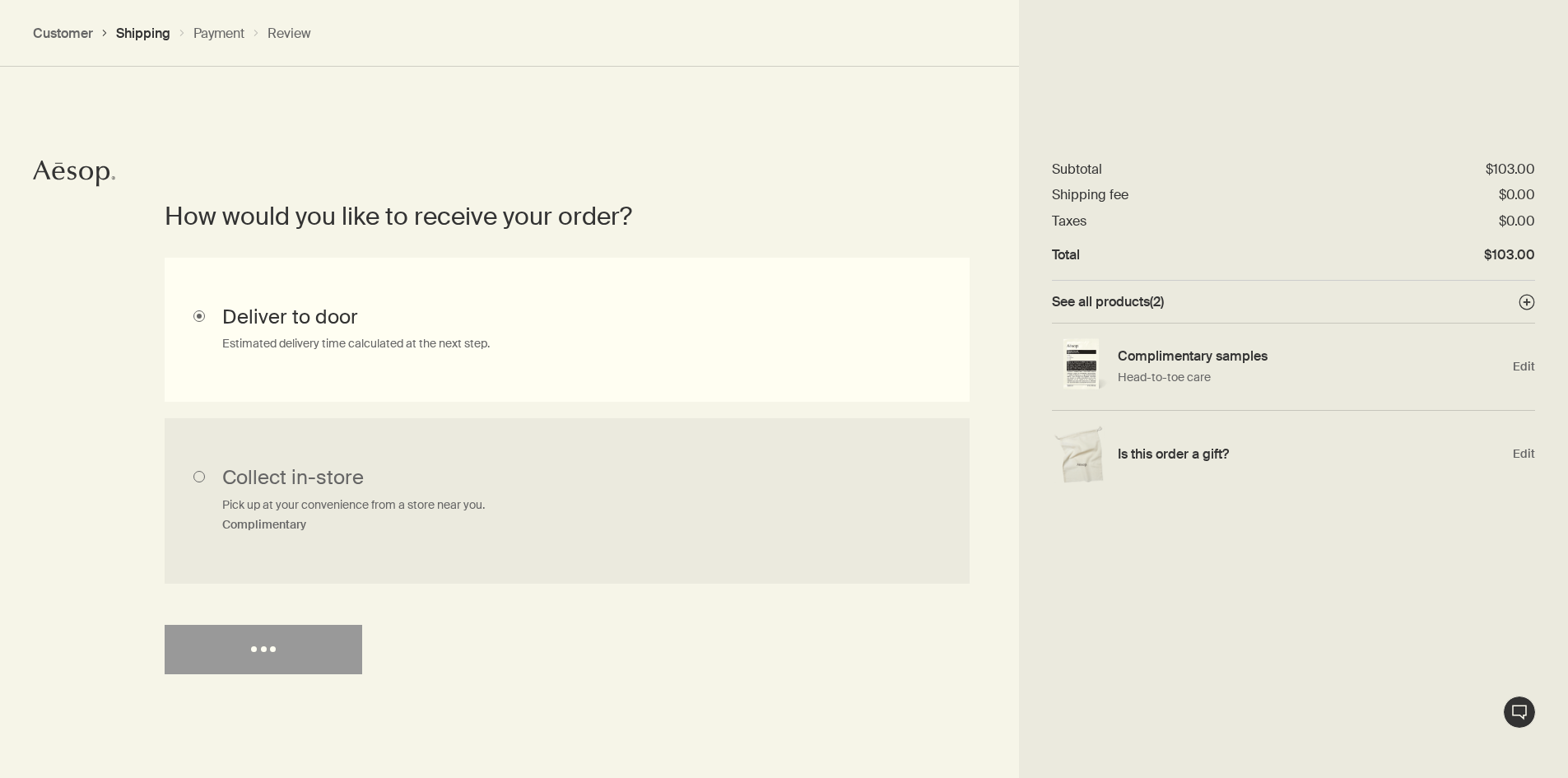 select on "US" 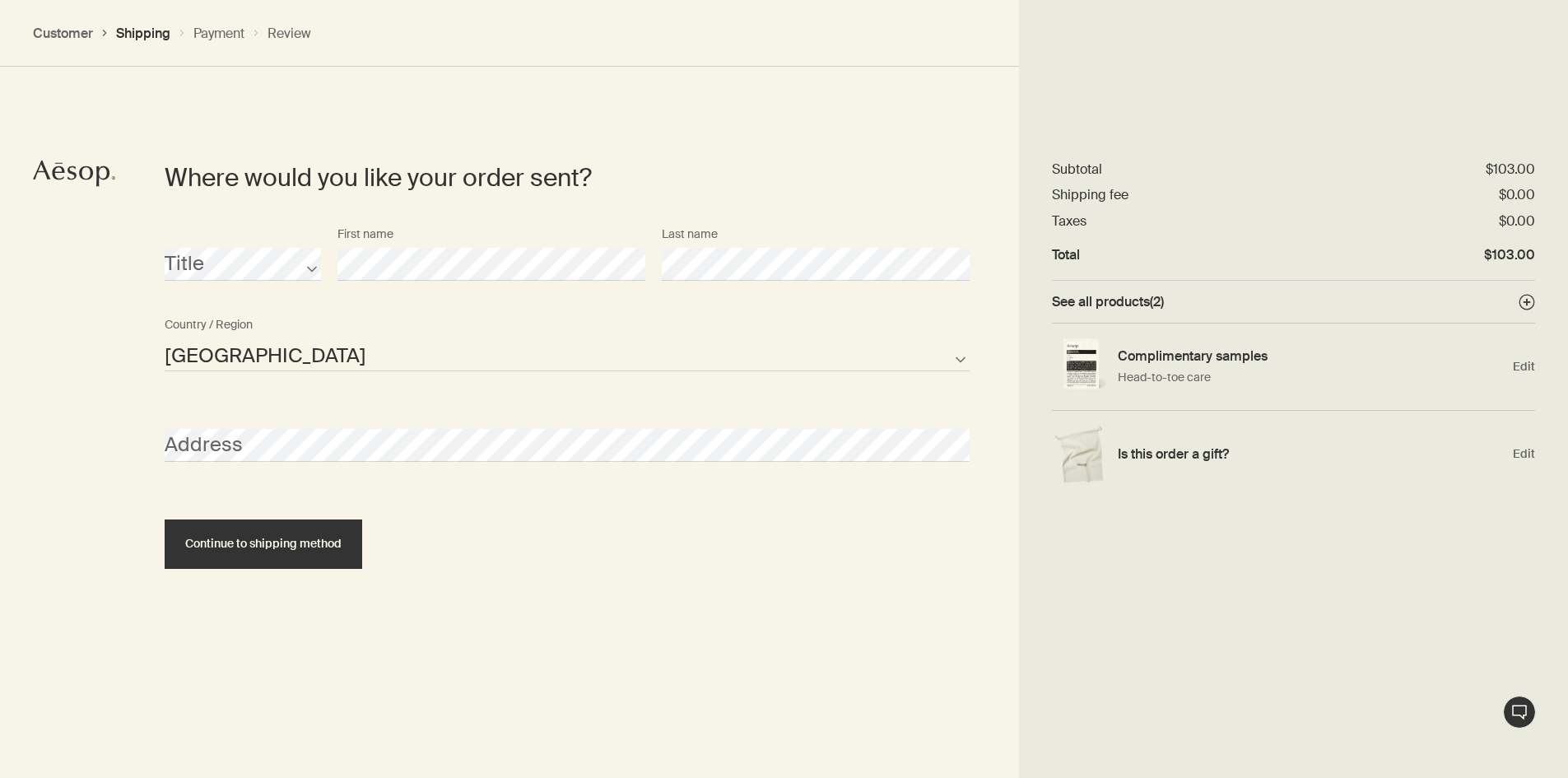 scroll, scrollTop: 712, scrollLeft: 0, axis: vertical 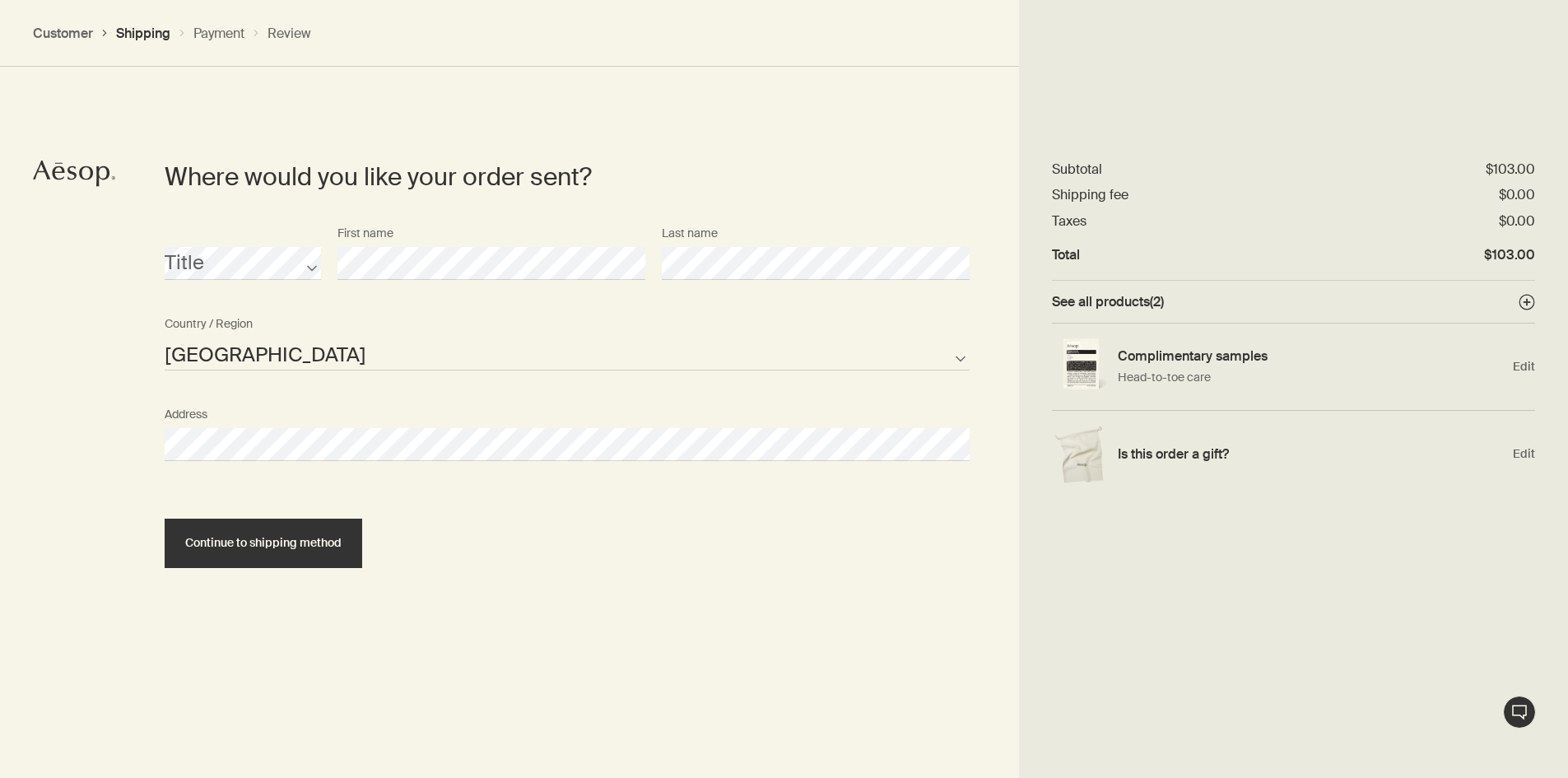select on "US" 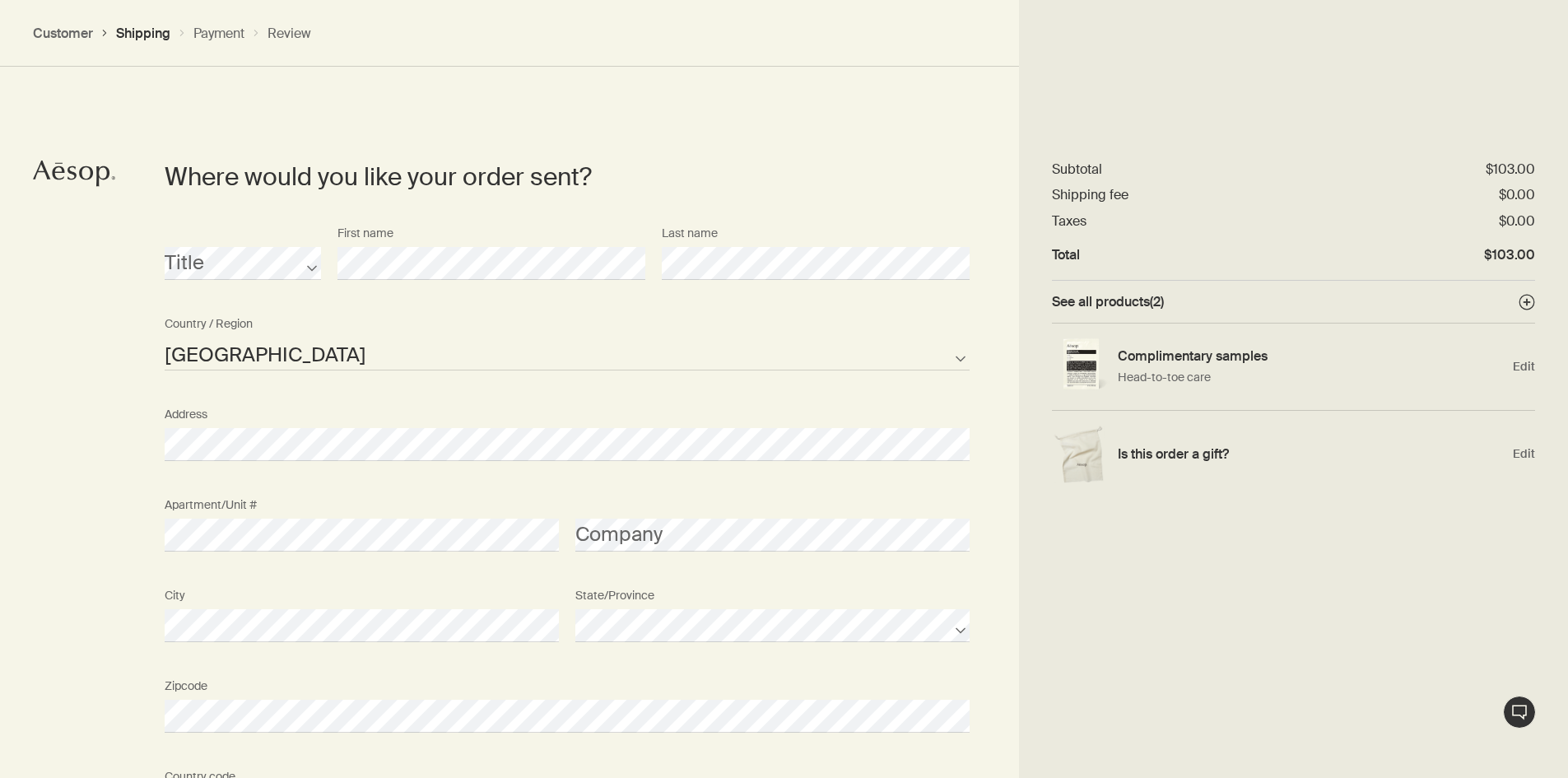 click on "Address" at bounding box center [567, 430] 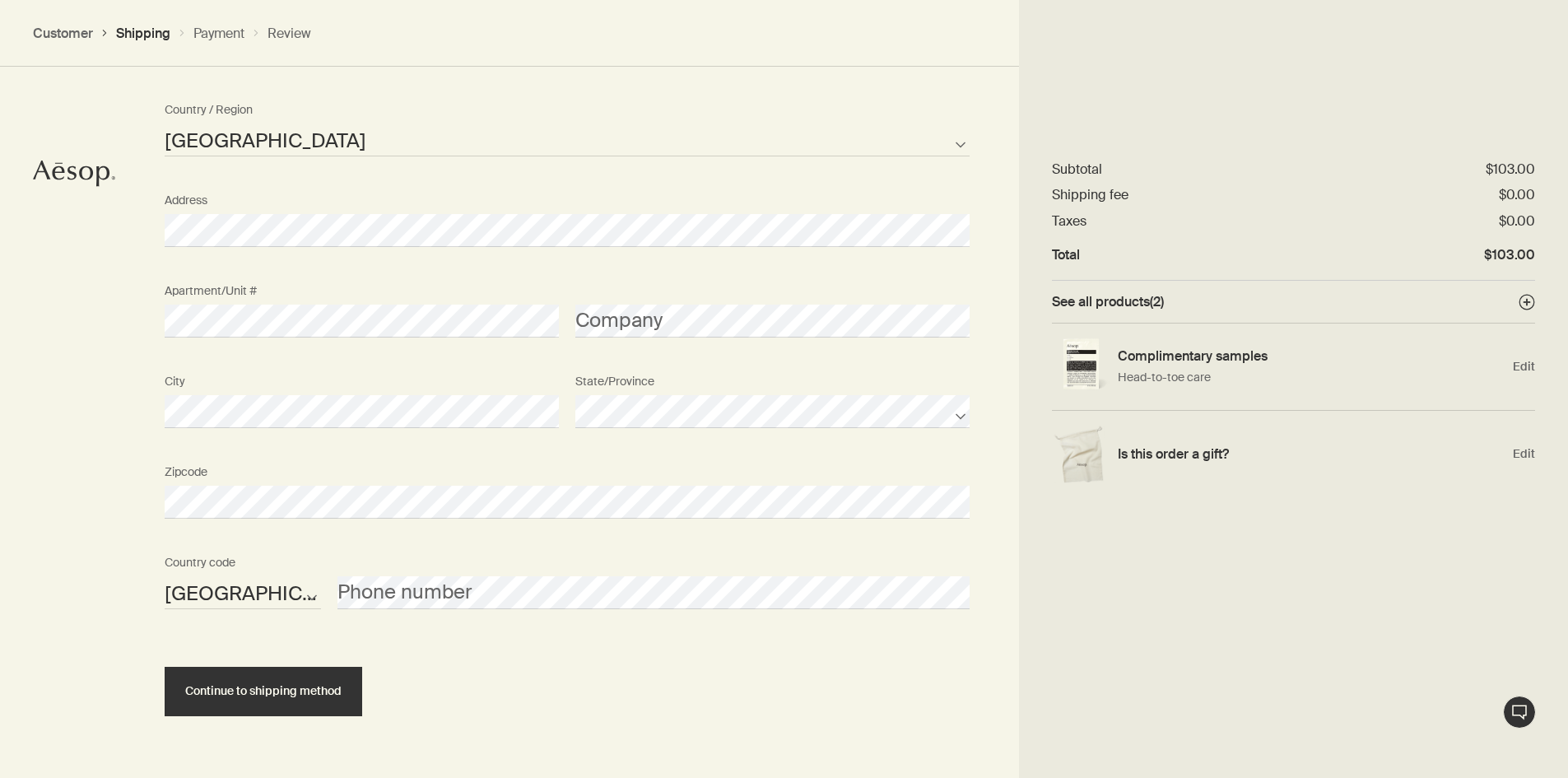 scroll, scrollTop: 974, scrollLeft: 0, axis: vertical 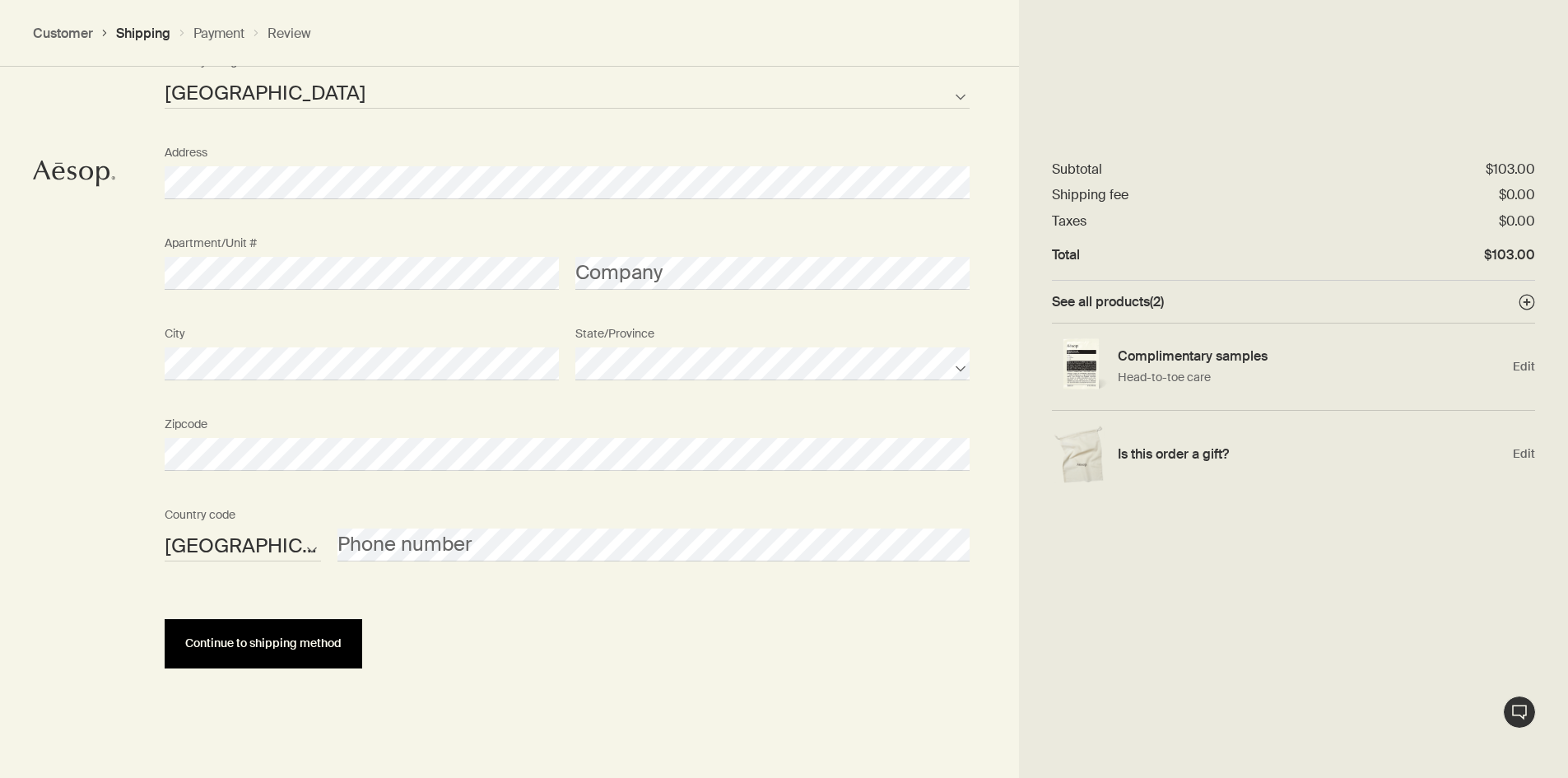 click on "Continue to shipping method" at bounding box center [263, 644] 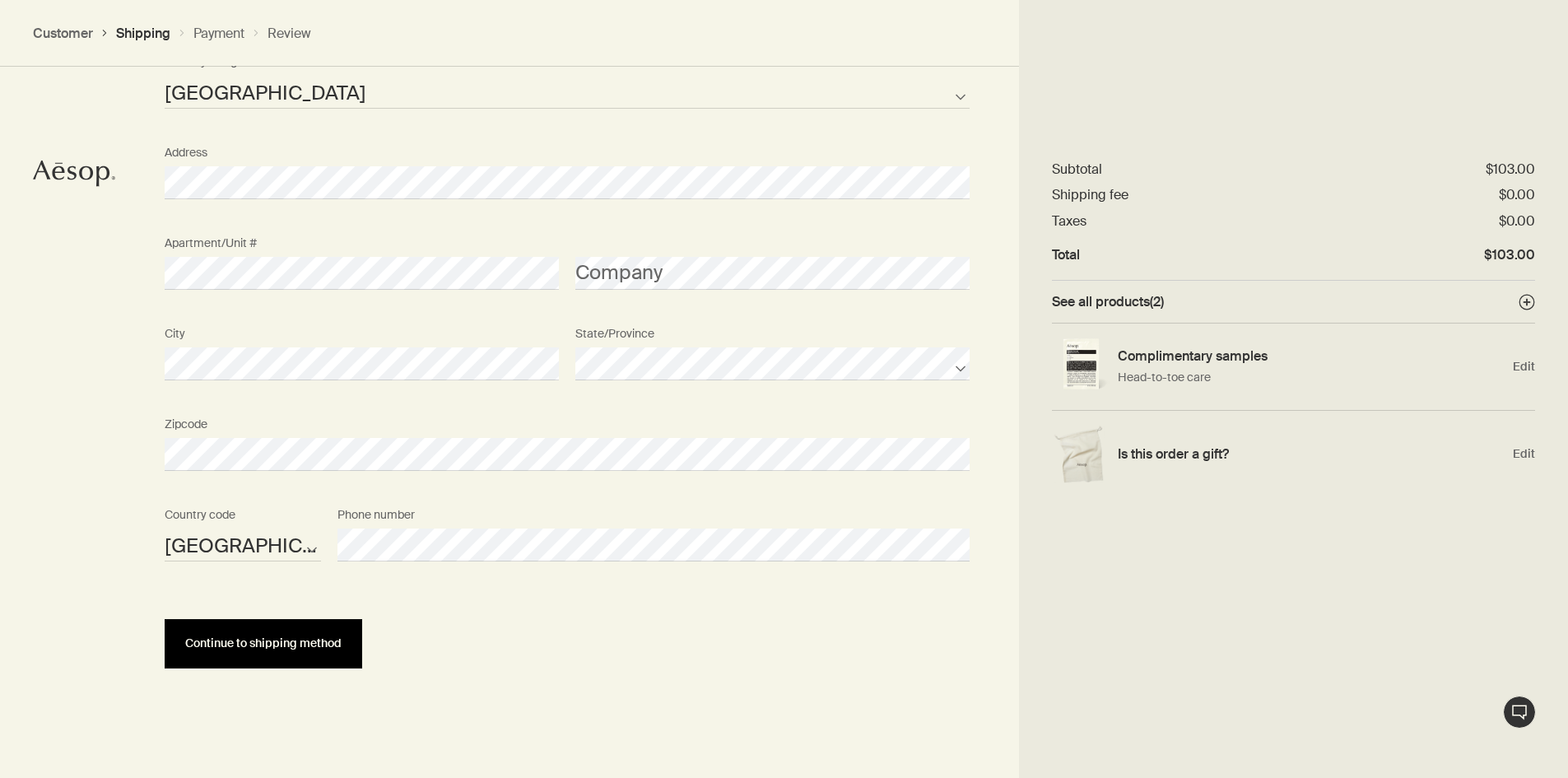 click on "Continue to shipping method" at bounding box center (263, 643) 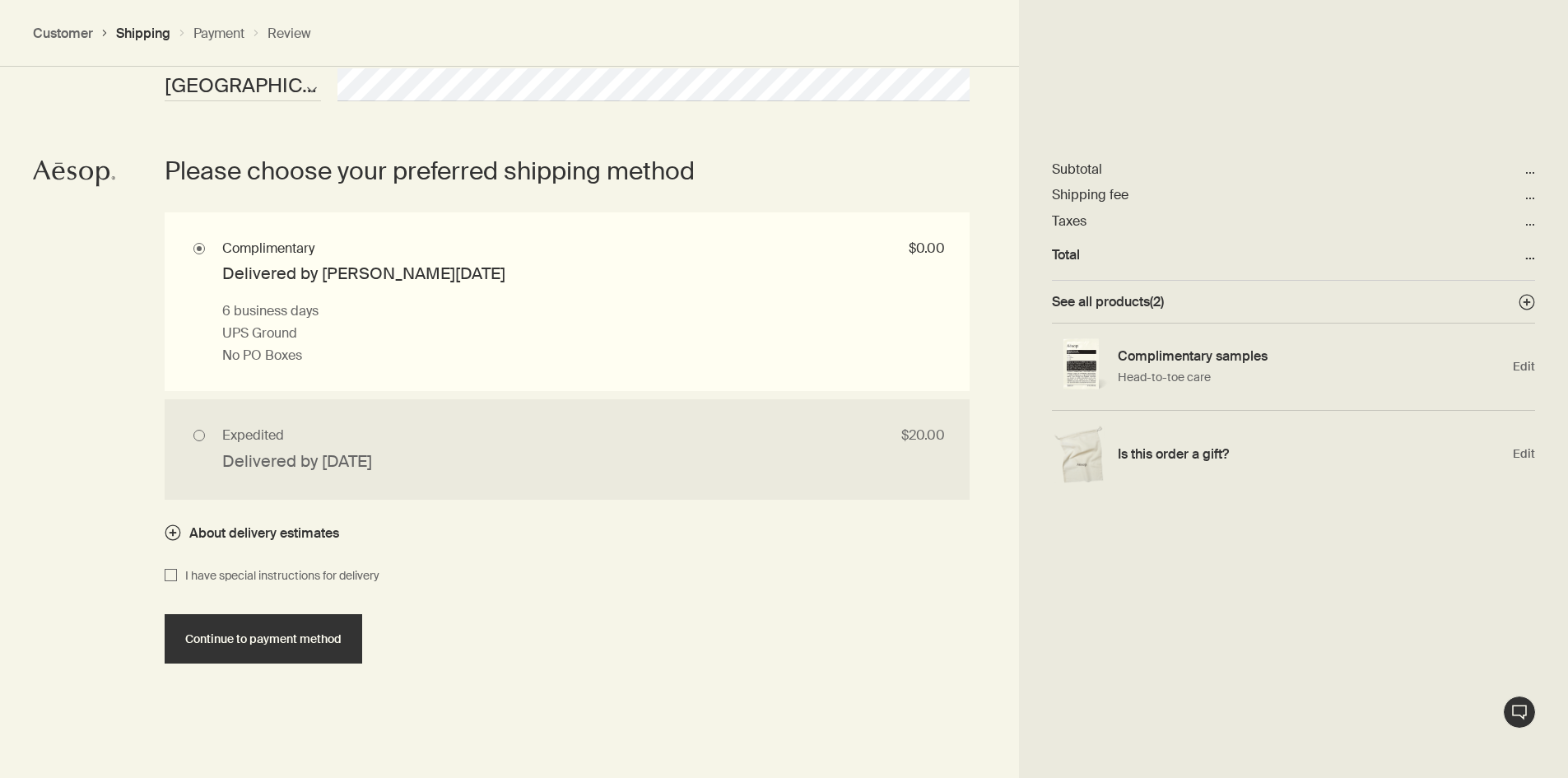 scroll, scrollTop: 1435, scrollLeft: 0, axis: vertical 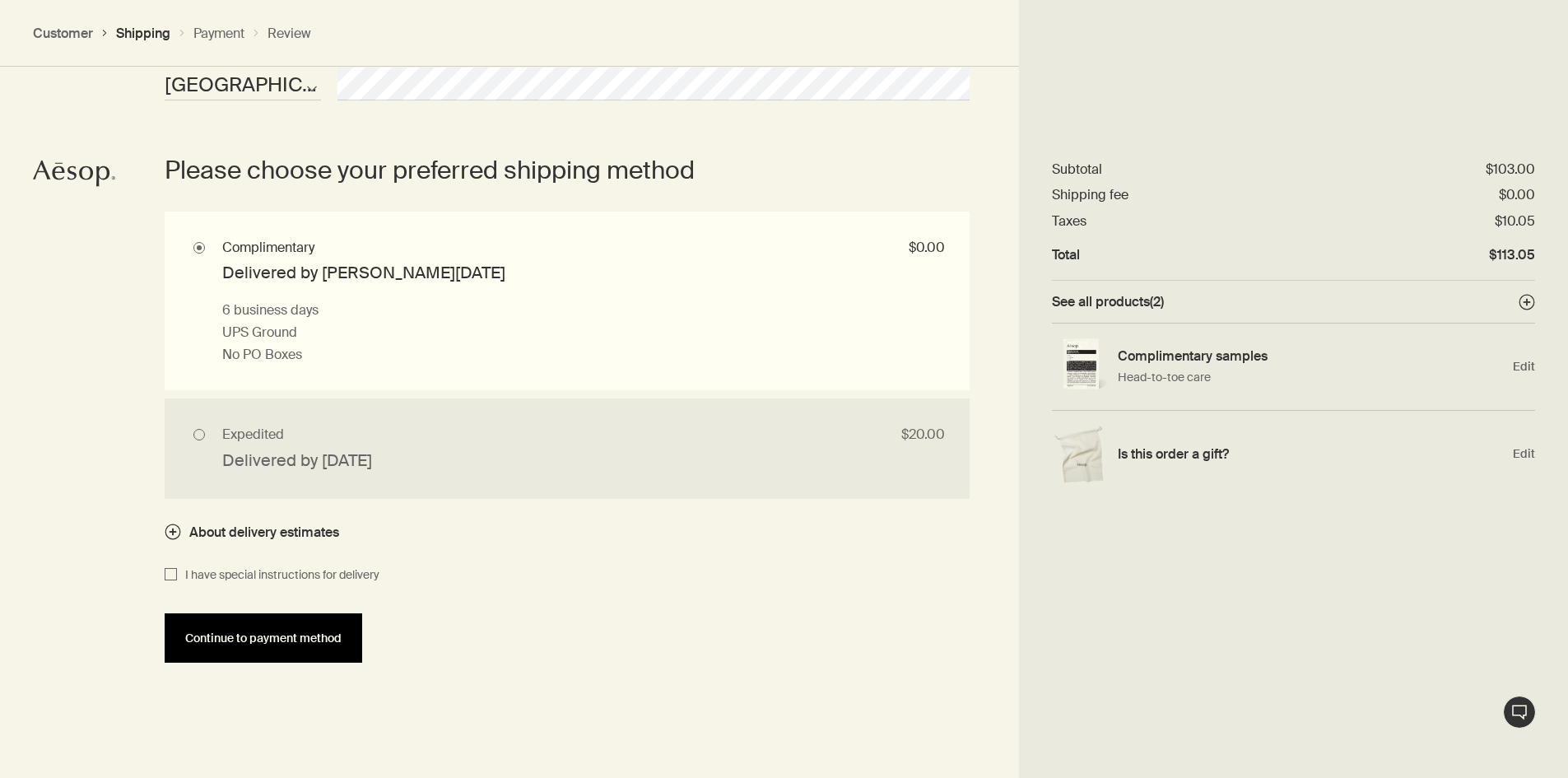 click on "Continue to payment method" at bounding box center [263, 638] 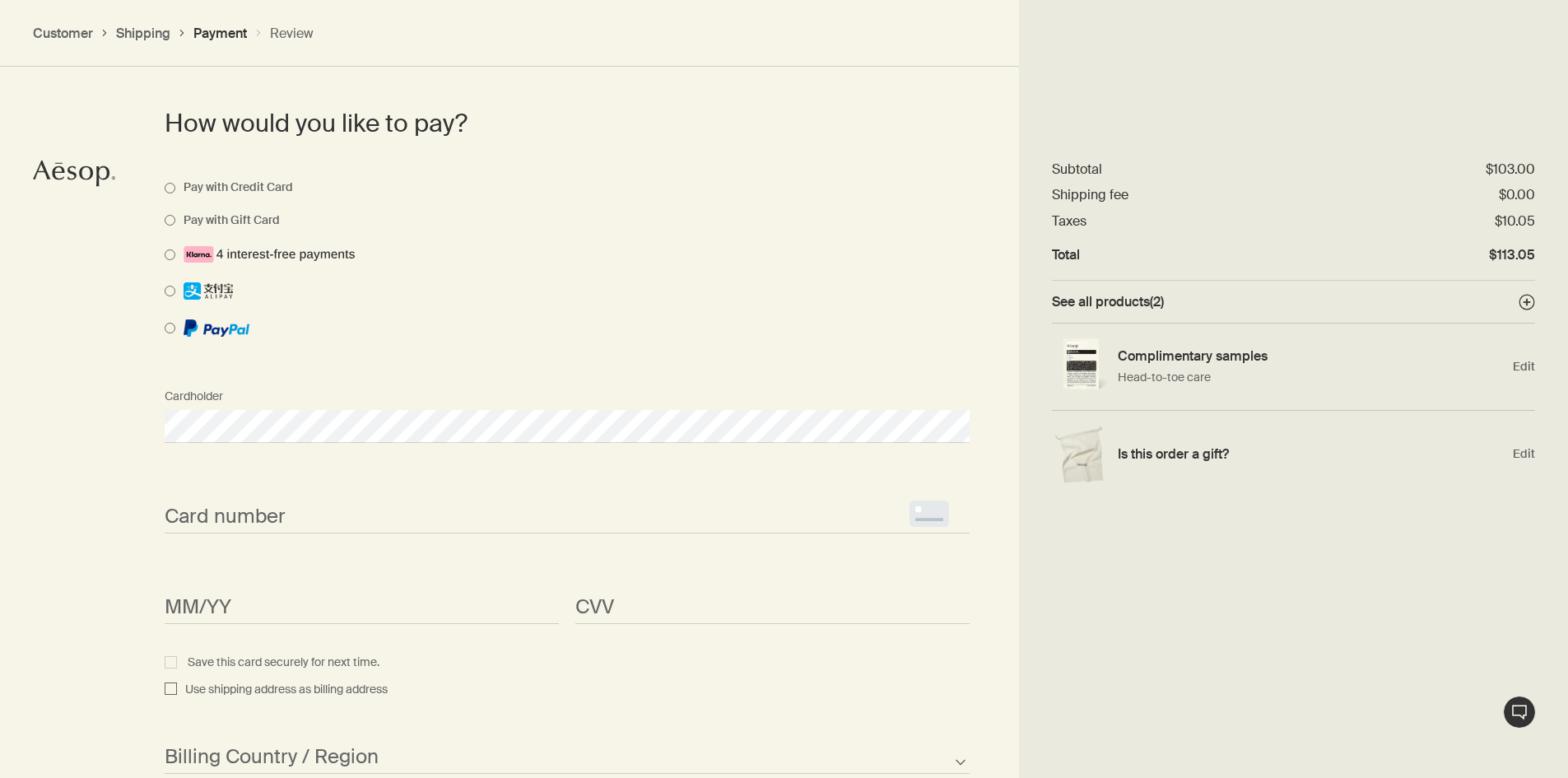 scroll, scrollTop: 1250, scrollLeft: 0, axis: vertical 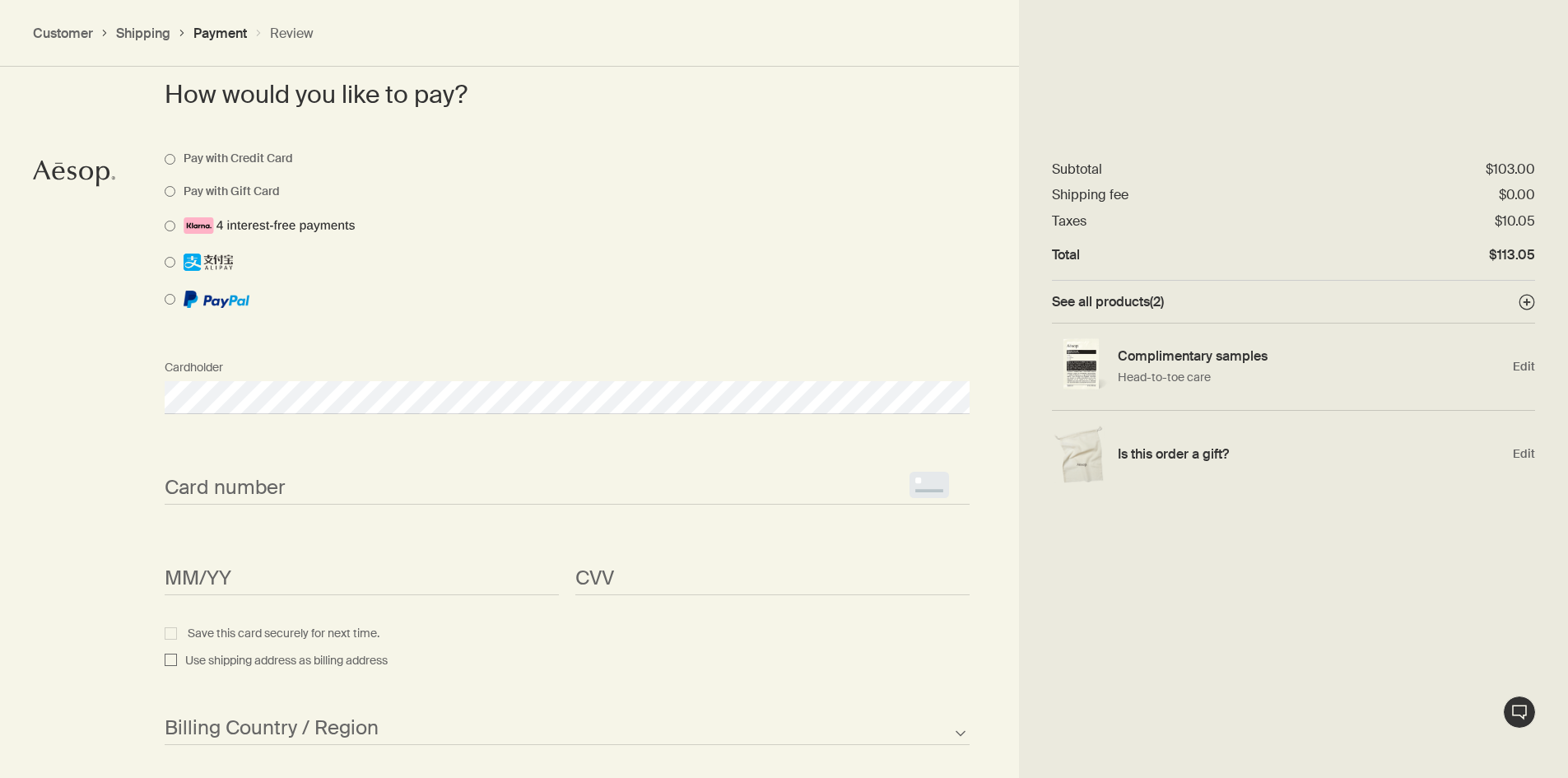 click on "Card number <p>Your browser does not support iframes.</p>" at bounding box center (567, 473) 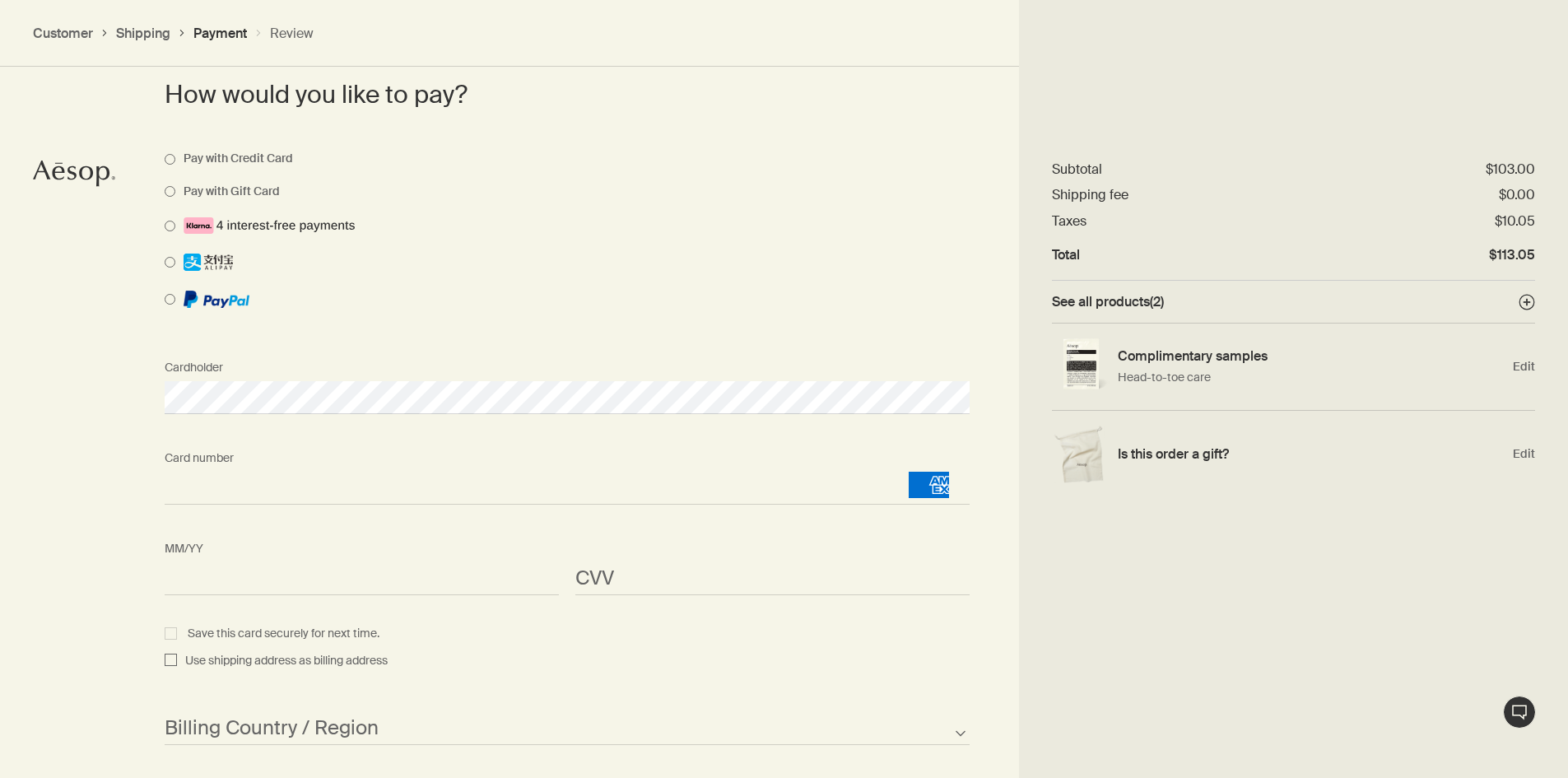 click on "CVV <p>Your browser does not support iframes.</p>" at bounding box center (772, 564) 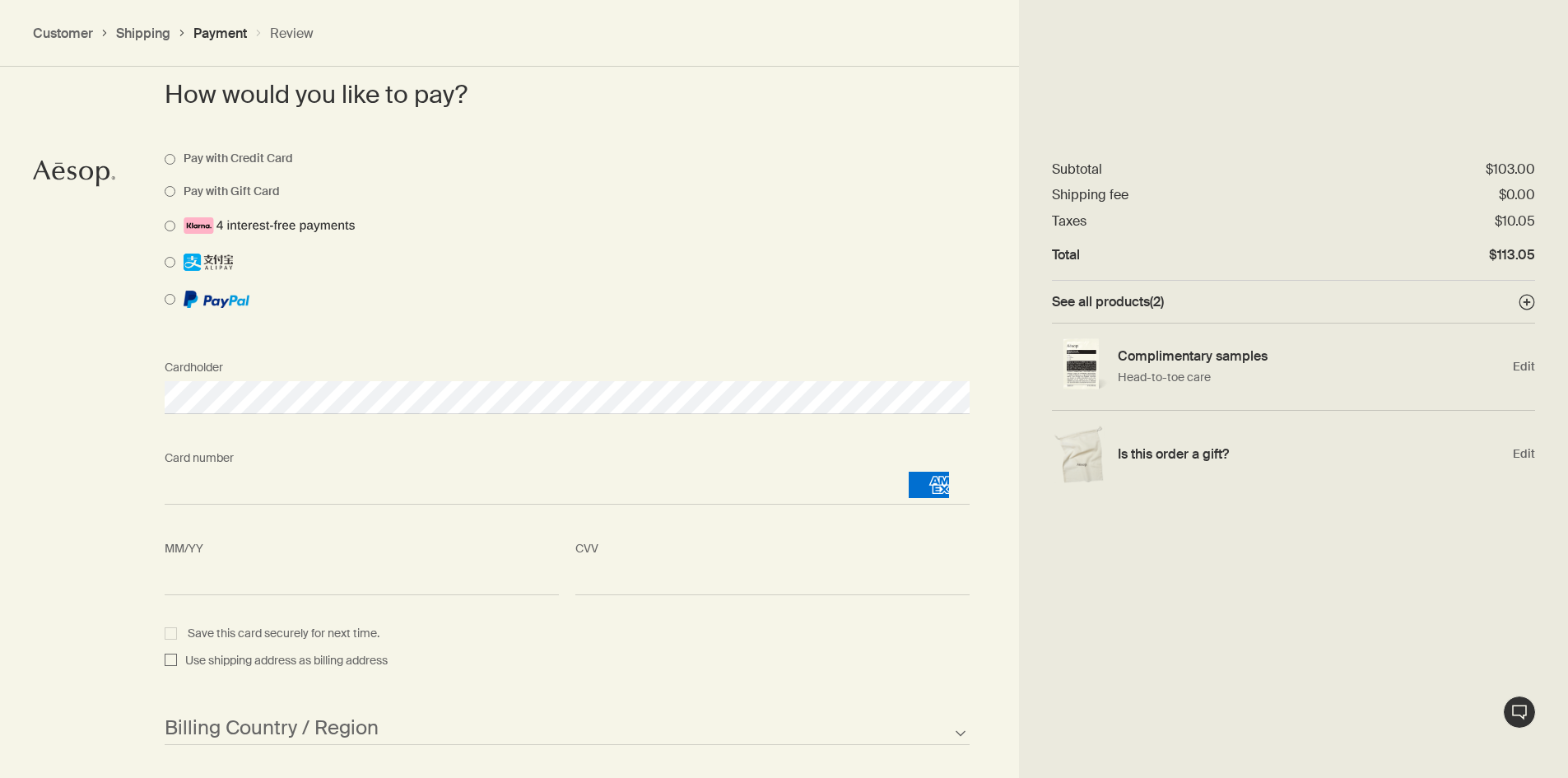 click on "How would you like to pay? Pay with Credit Card Pay with Gift Card Cardholder Card number <p>Your browser does not support iframes.</p> MM/YY <p>Your browser does not support iframes.</p> CVV <p>Your browser does not support iframes.</p> Save this card securely for next time. Use shipping address as billing address Afghanistan Albania Algeria American Samoa Andorra Angola Anguilla Antarctica Antigua and Barbuda Argentina Armenia Aruba Australia Austria Azerbaijan Bahamas Bahrain Bangladesh Barbados Belarus Belgium Belize Benin Bermuda Bhutan Bolivia Bosnia and Herzegovina Botswana Brazil British Indian Ocean Territory British Virgin Islands Brunei Bulgaria Burkina Faso Burundi Cambodia Cameroon Canada Cape Verde Cayman Islands Central African Republic Chad Chile Chinese Mainland Christmas Island Cocos Islands Colombia Comoros Cook Islands Costa Rica Croatia Cuba Curacao Cyprus Czech Republic Democratic Republic of the Congo Denmark Djibouti Dominica Dominican Republic East Timor Ecuador Egypt El Salvador Fiji" at bounding box center [567, 685] 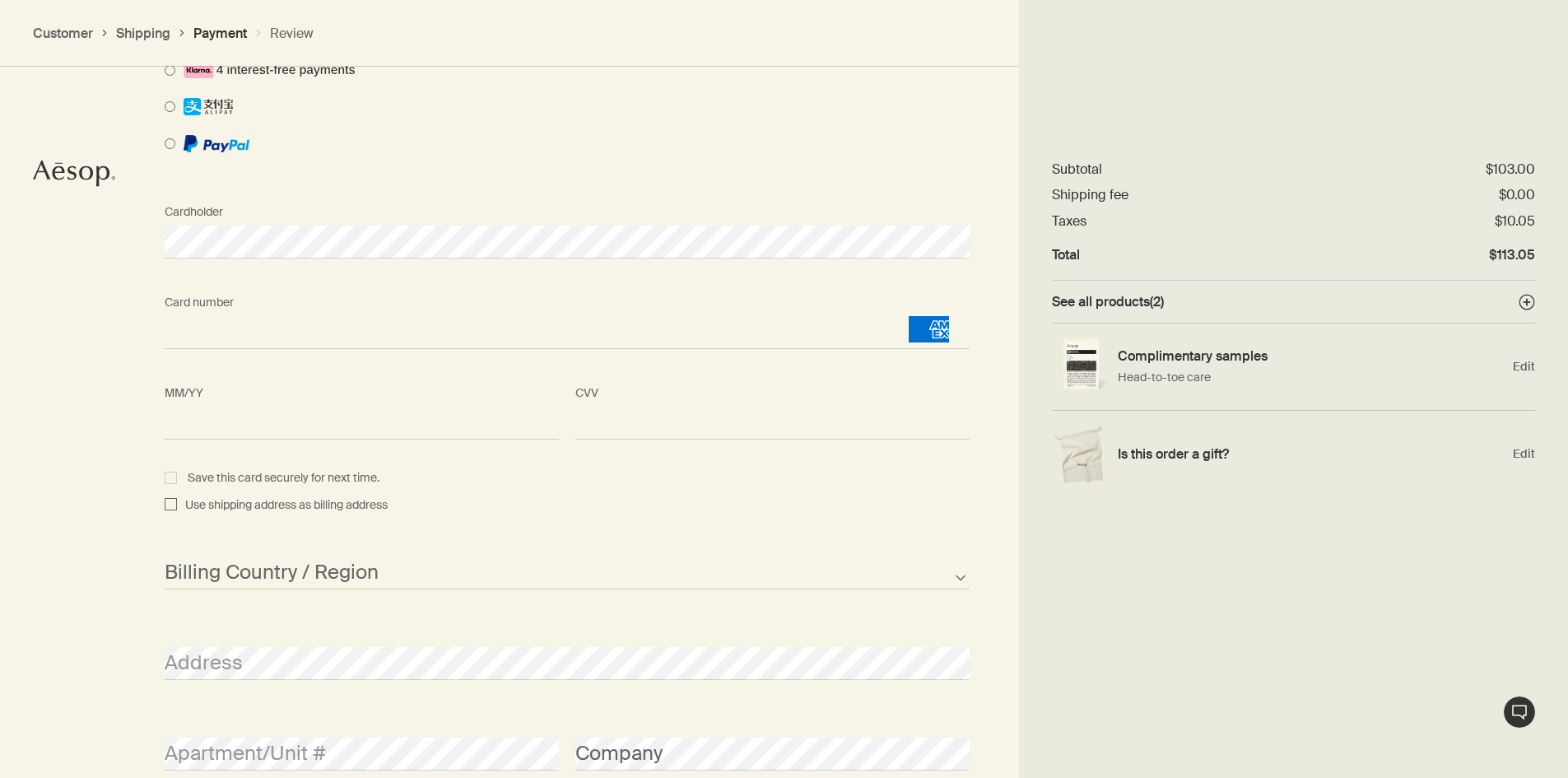 scroll, scrollTop: 1497, scrollLeft: 0, axis: vertical 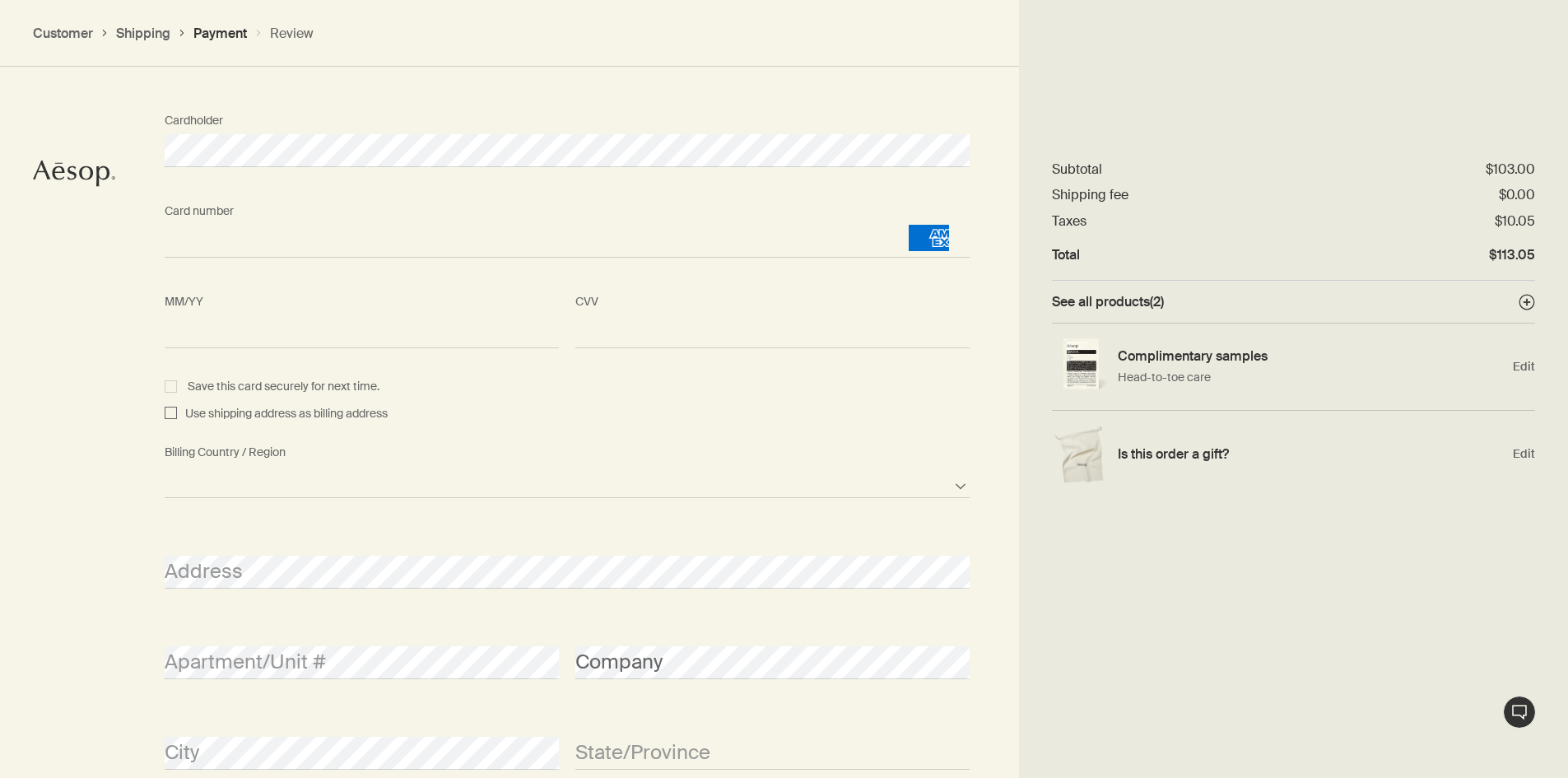 click on "Afghanistan Albania Algeria American Samoa Andorra Angola Anguilla Antarctica Antigua and Barbuda Argentina Armenia Aruba Australia Austria Azerbaijan Bahamas Bahrain Bangladesh Barbados Belarus Belgium Belize Benin Bermuda Bhutan Bolivia Bosnia and Herzegovina Botswana Brazil British Indian Ocean Territory British Virgin Islands Brunei Bulgaria Burkina Faso Burundi Cambodia Cameroon Canada Cape Verde Cayman Islands Central African Republic Chad Chile Chinese Mainland Christmas Island Cocos Islands Colombia Comoros Cook Islands Costa Rica Croatia Cuba Curacao Cyprus Czech Republic Democratic Republic of the Congo Denmark Djibouti Dominica Dominican Republic East Timor Ecuador Egypt El Salvador Equatorial Guinea Eritrea Estonia Ethiopia Falkland Islands Faroe Islands Fiji Finland France French Polynesia Gabon Gambia Georgia Germany Ghana Gibraltar Greece Greenland Grenada Guam Guatemala Guernsey Guinea Guinea-Bissau Guyana Haiti Honduras Hong Kong, SAR Hungary Iceland India Indonesia Iran Iraq Ireland Israel" at bounding box center (567, 482) 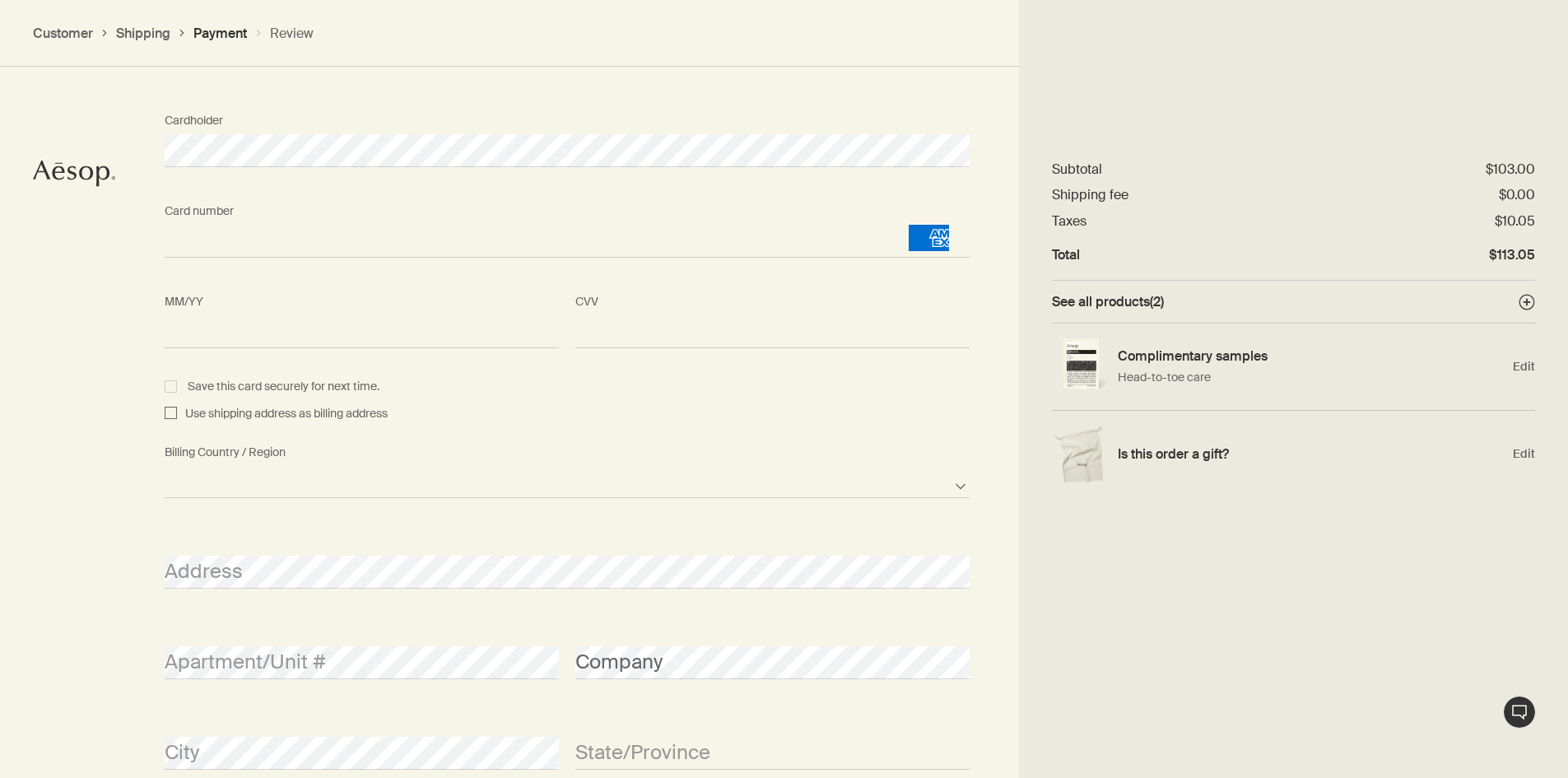 select on "US" 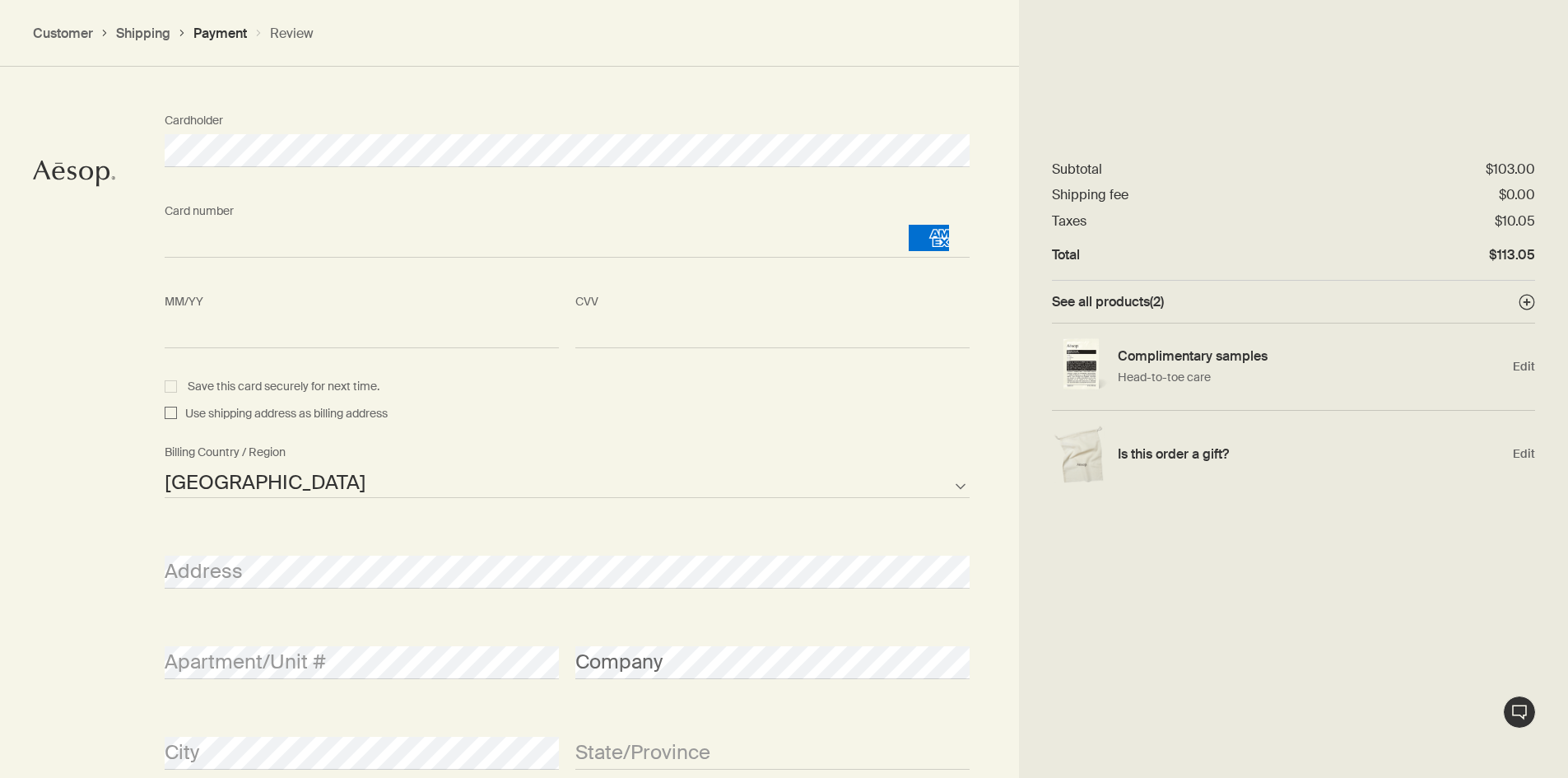 click on "Afghanistan Albania Algeria American Samoa Andorra Angola Anguilla Antarctica Antigua and Barbuda Argentina Armenia Aruba Australia Austria Azerbaijan Bahamas Bahrain Bangladesh Barbados Belarus Belgium Belize Benin Bermuda Bhutan Bolivia Bosnia and Herzegovina Botswana Brazil British Indian Ocean Territory British Virgin Islands Brunei Bulgaria Burkina Faso Burundi Cambodia Cameroon Canada Cape Verde Cayman Islands Central African Republic Chad Chile Chinese Mainland Christmas Island Cocos Islands Colombia Comoros Cook Islands Costa Rica Croatia Cuba Curacao Cyprus Czech Republic Democratic Republic of the Congo Denmark Djibouti Dominica Dominican Republic East Timor Ecuador Egypt El Salvador Equatorial Guinea Eritrea Estonia Ethiopia Falkland Islands Faroe Islands Fiji Finland France French Polynesia Gabon Gambia Georgia Germany Ghana Gibraltar Greece Greenland Grenada Guam Guatemala Guernsey Guinea Guinea-Bissau Guyana Haiti Honduras Hong Kong, SAR Hungary Iceland India Indonesia Iran Iraq Ireland Israel" at bounding box center (567, 482) 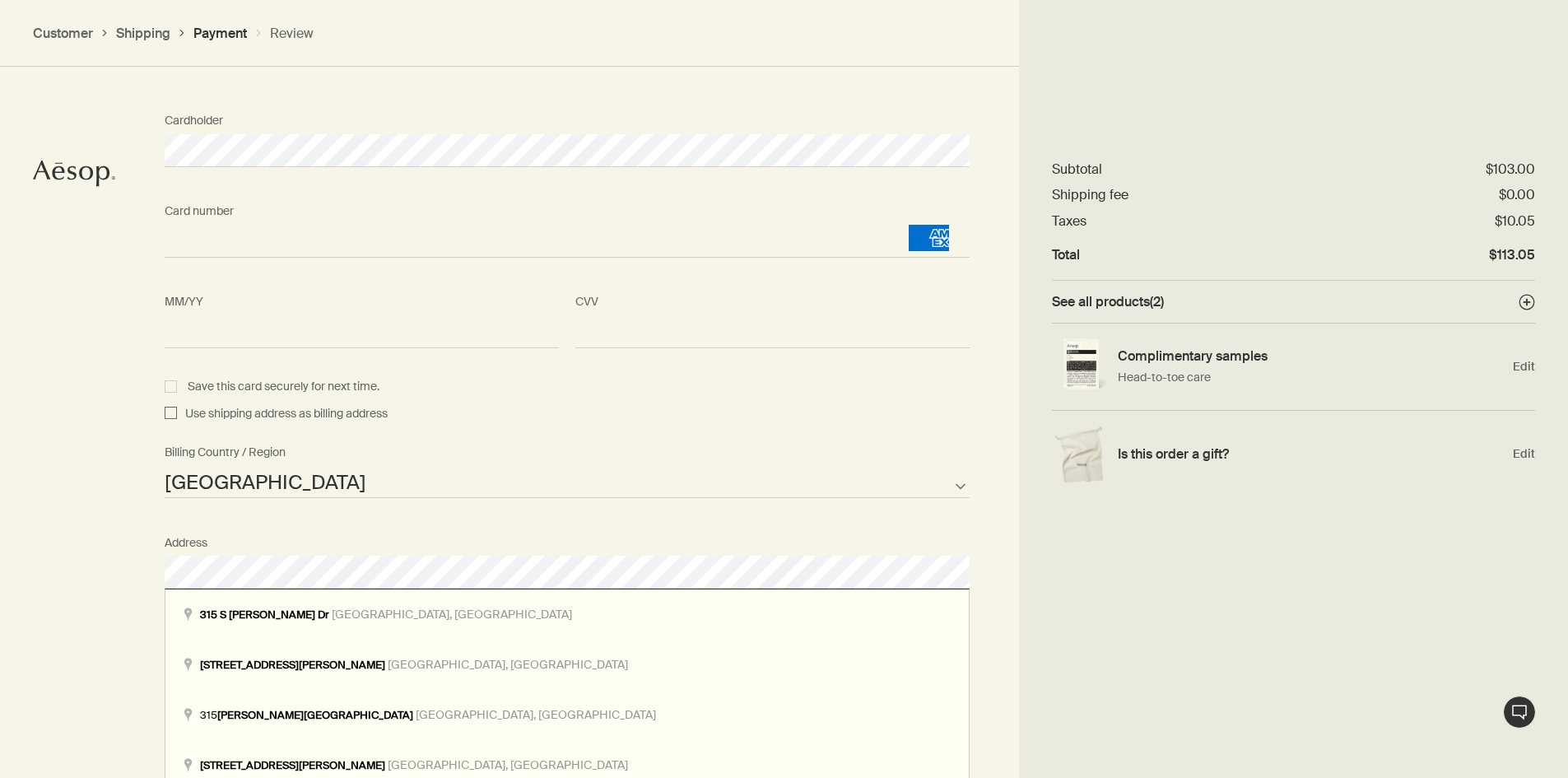 click on "Order summary $113.05 downArrow Subtotal $103.00 Shipping fee $0.00 Taxes $10.05 Total $113.05 See all products  ( 2 ) plusAndCloseWithCircle Complimentary samples Head-to-toe care Edit Is this order a gift? Edit" at bounding box center [1293, 389] 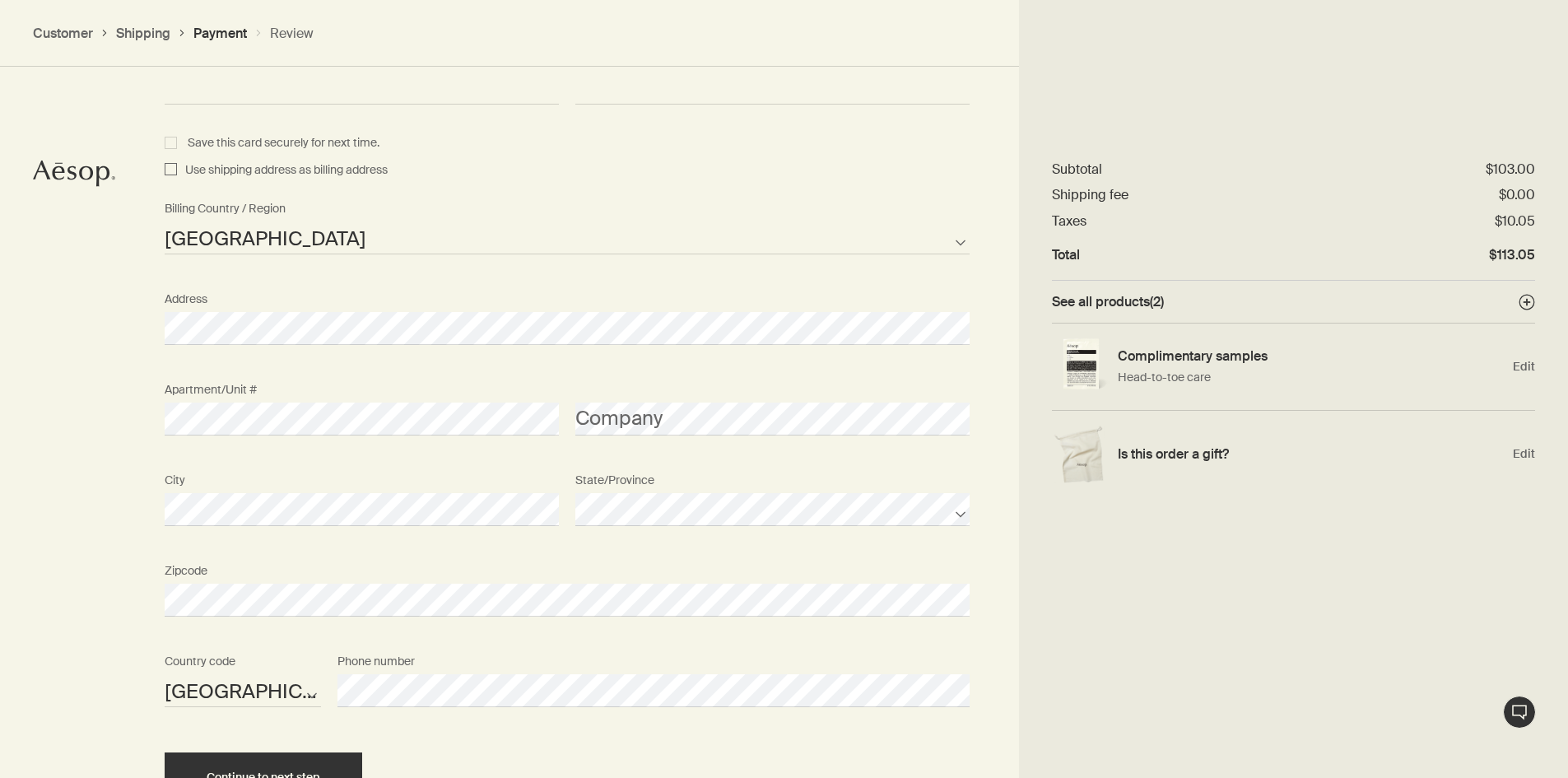 scroll, scrollTop: 1826, scrollLeft: 0, axis: vertical 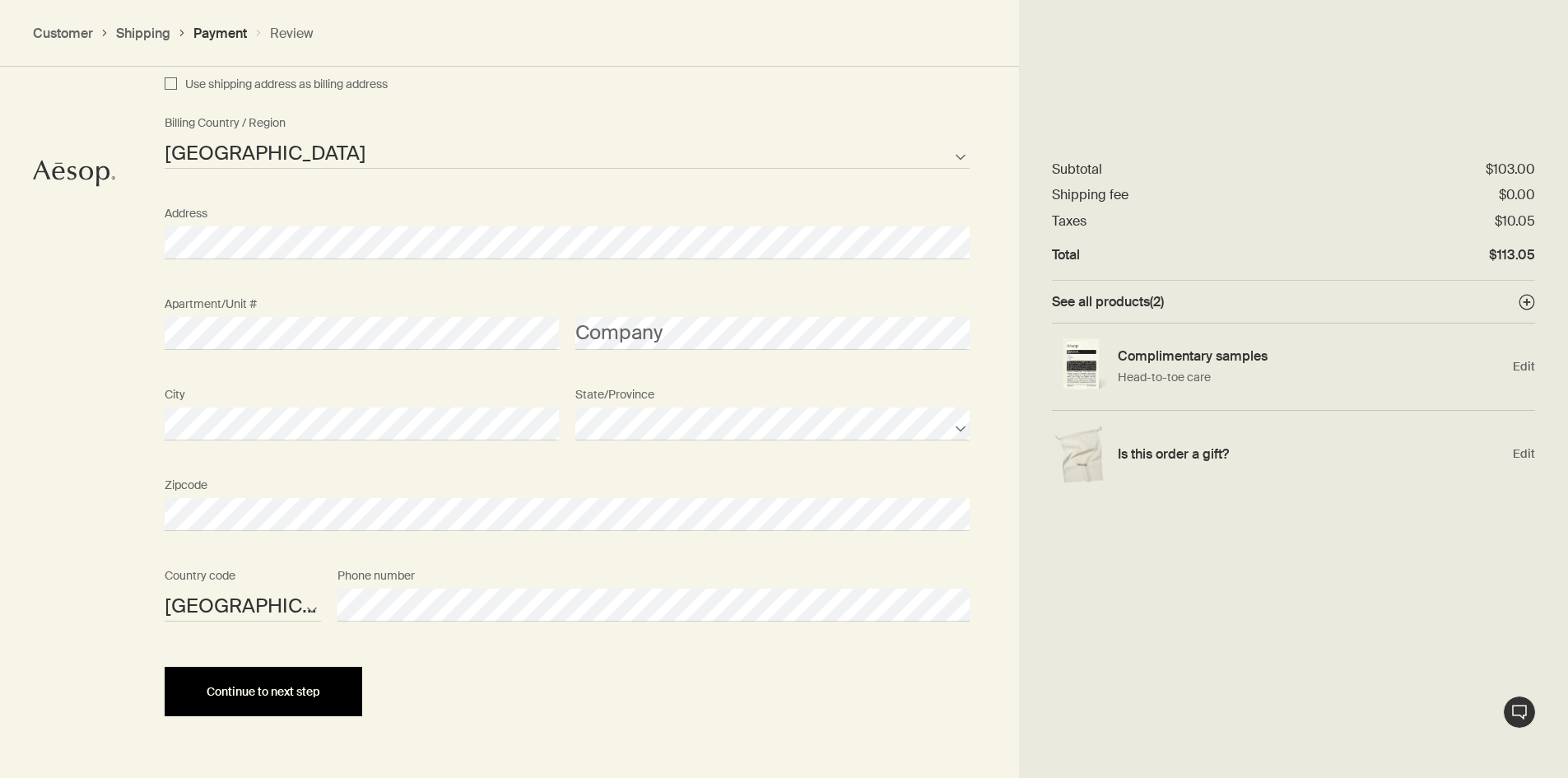 click on "Continue to next step" at bounding box center (263, 692) 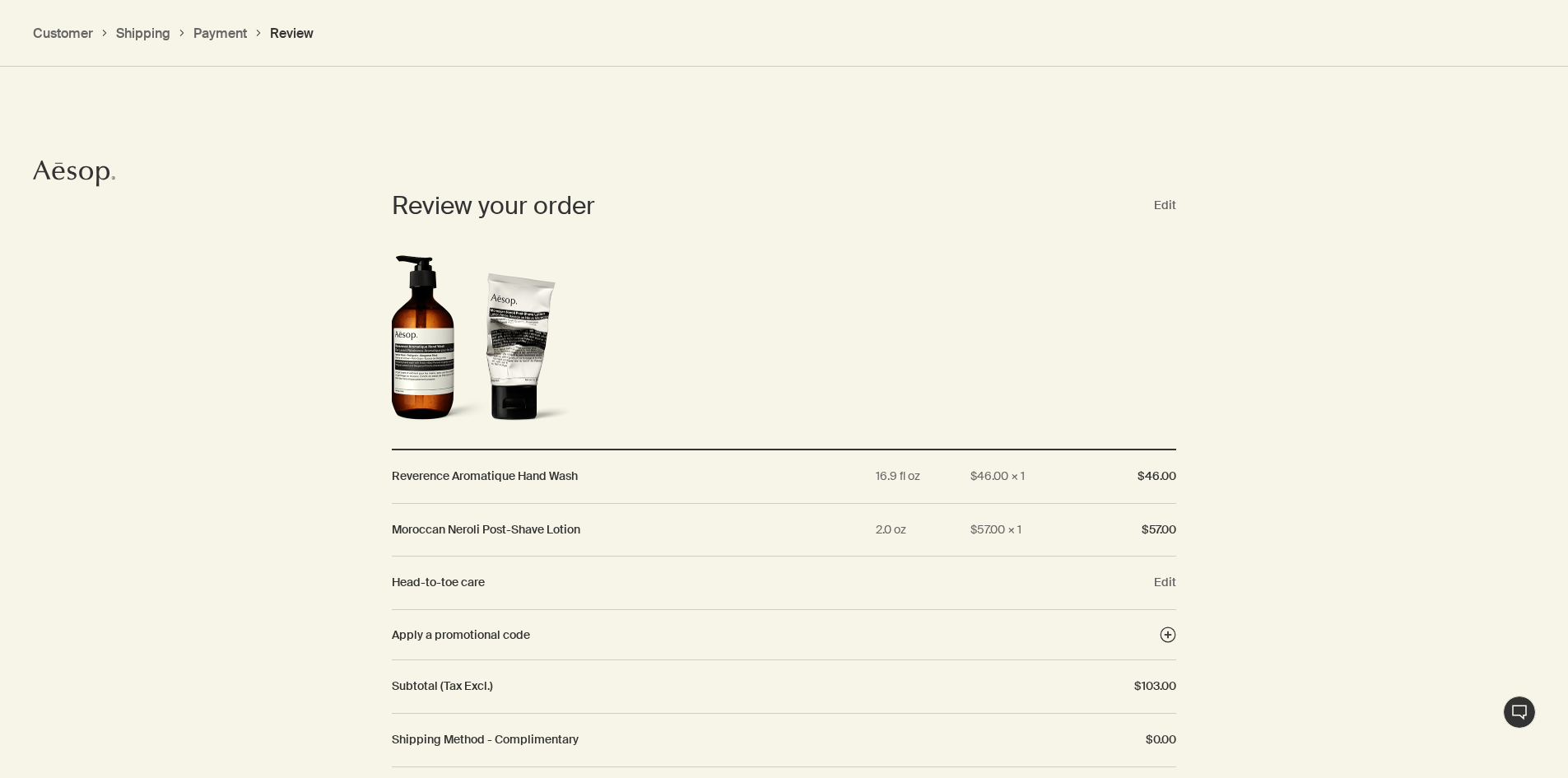 scroll, scrollTop: 1478, scrollLeft: 0, axis: vertical 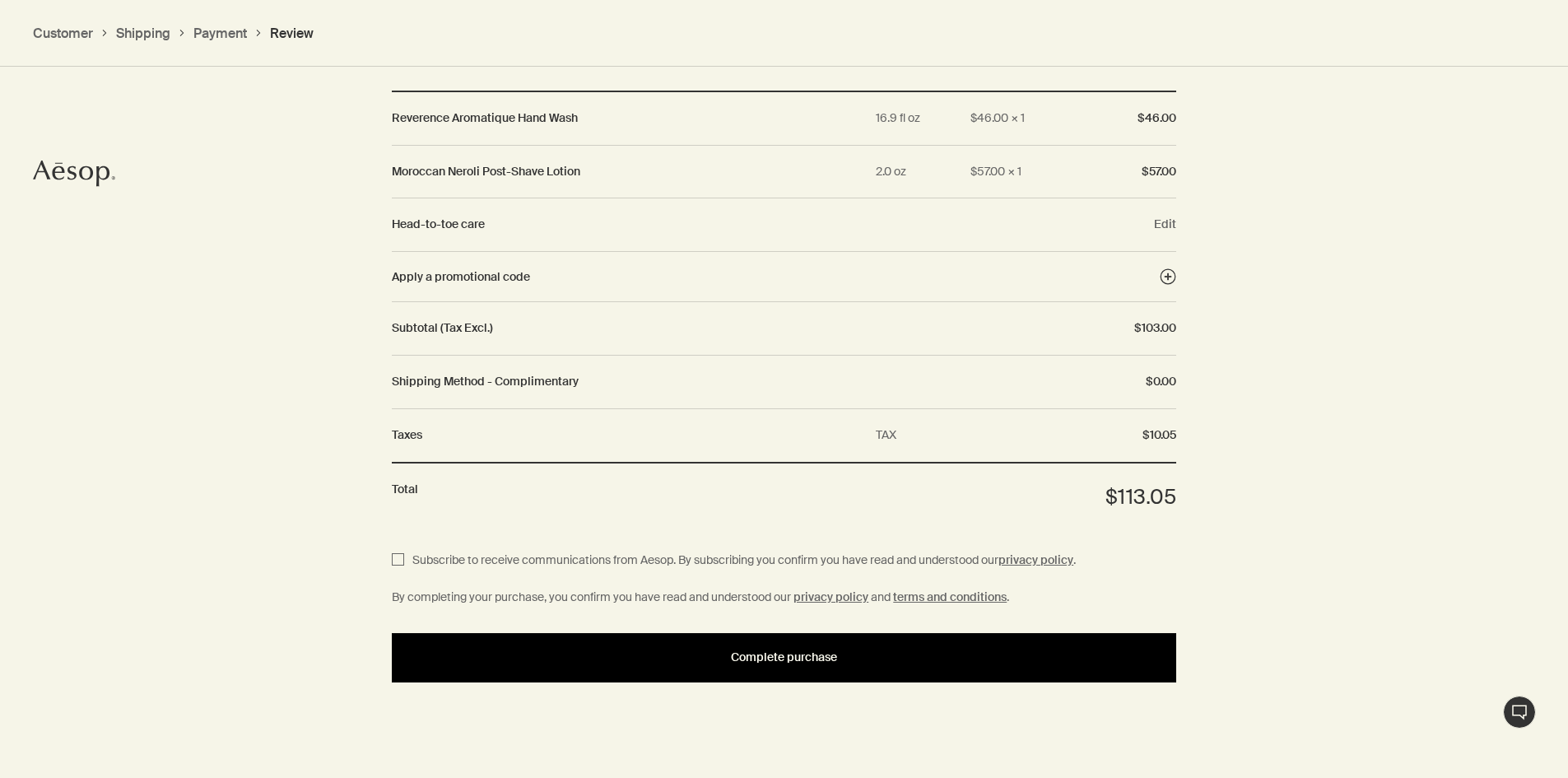 click on "Complete purchase" at bounding box center (784, 657) 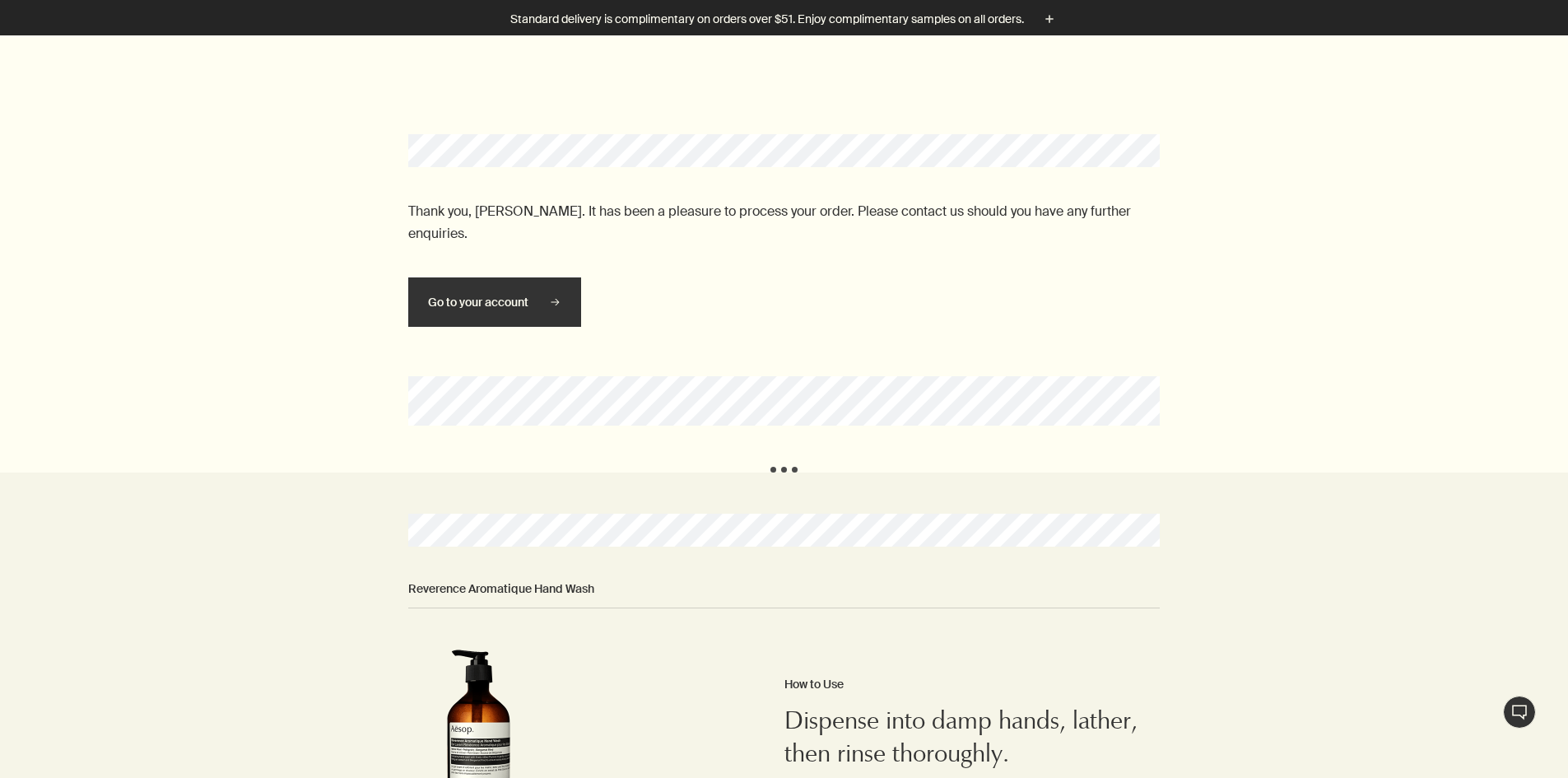 scroll, scrollTop: 0, scrollLeft: 0, axis: both 